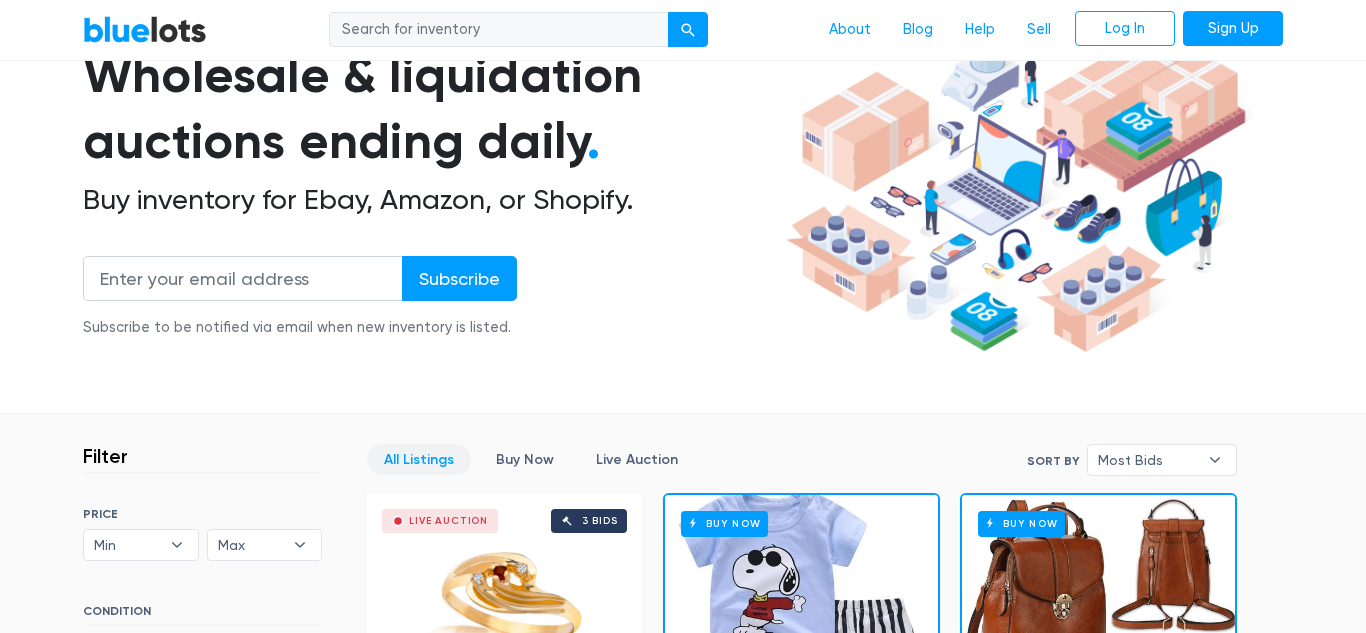 scroll, scrollTop: 0, scrollLeft: 0, axis: both 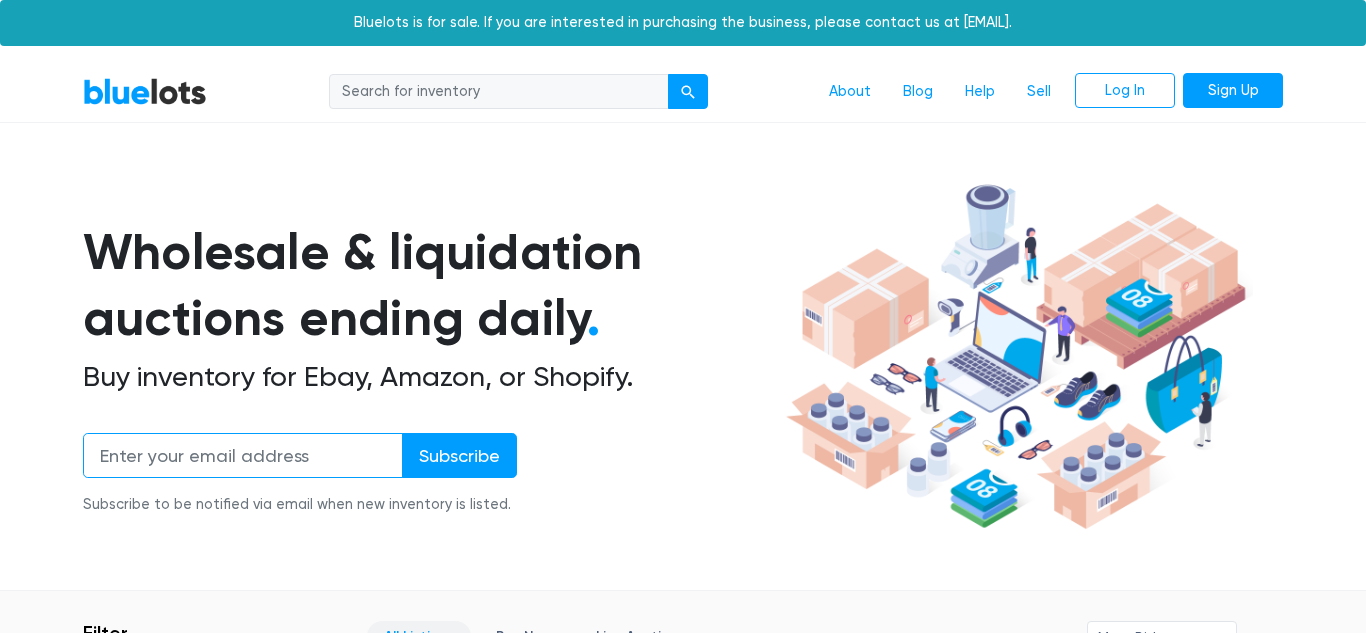 click at bounding box center (243, 455) 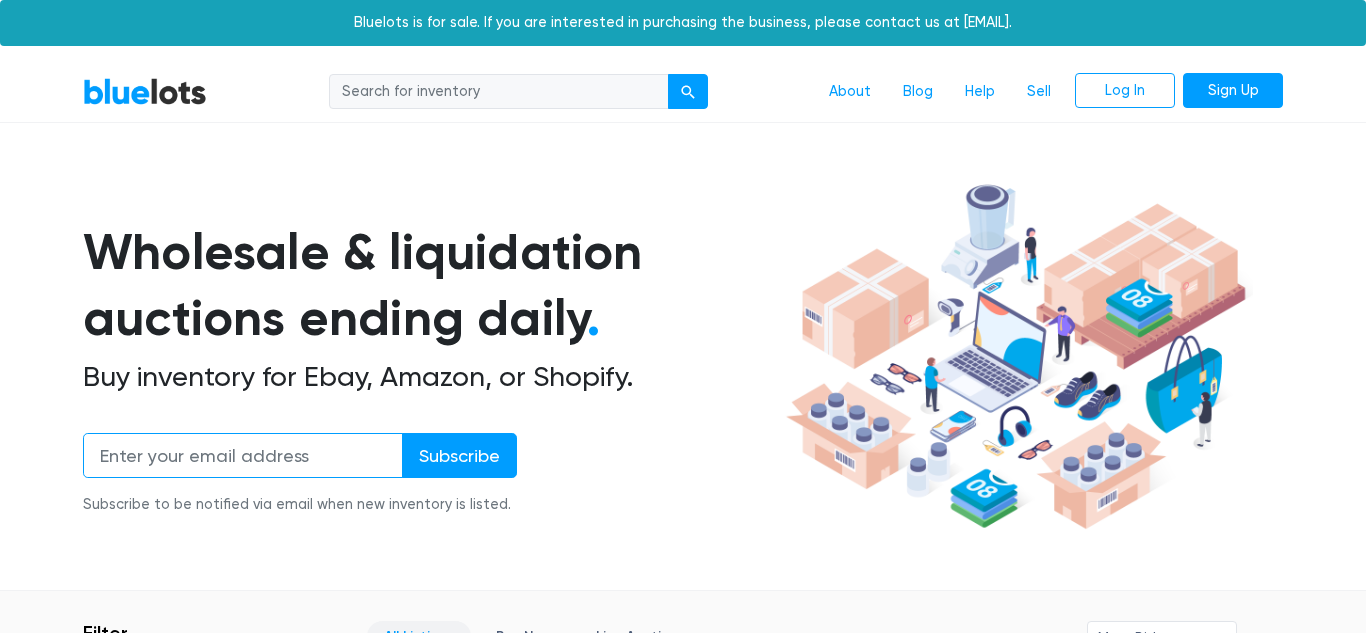 type on "[USERNAME]@[DOMAIN]" 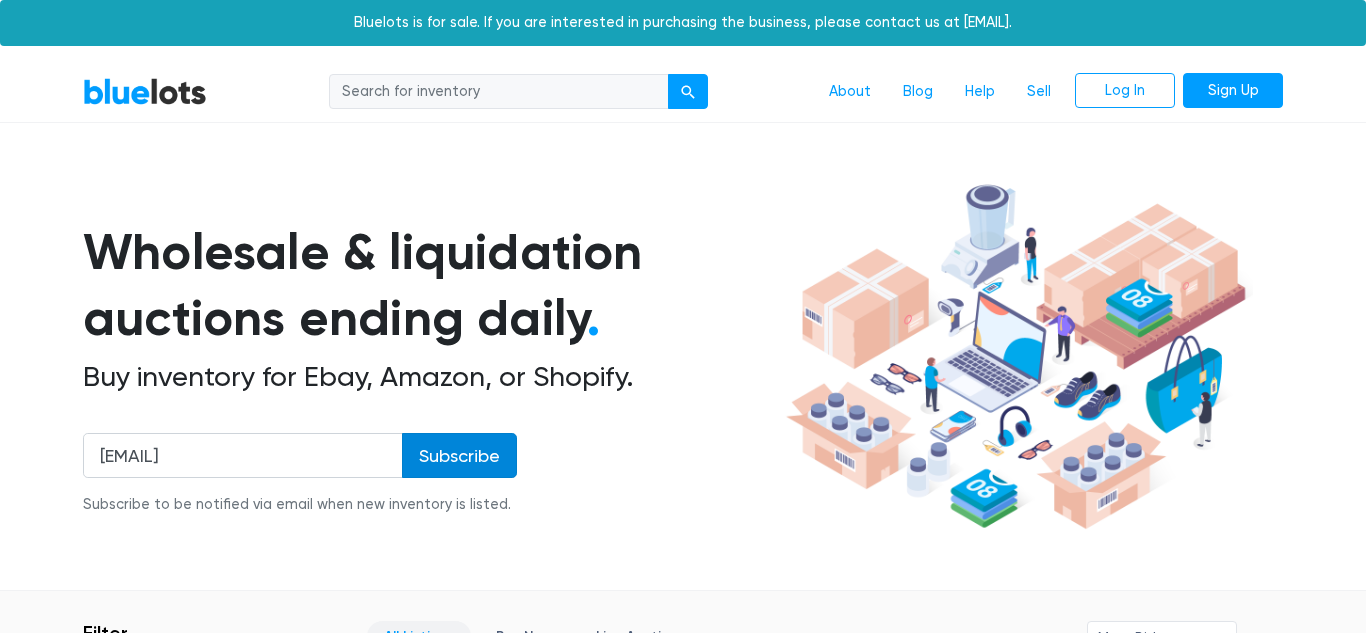 click on "Subscribe" at bounding box center [459, 455] 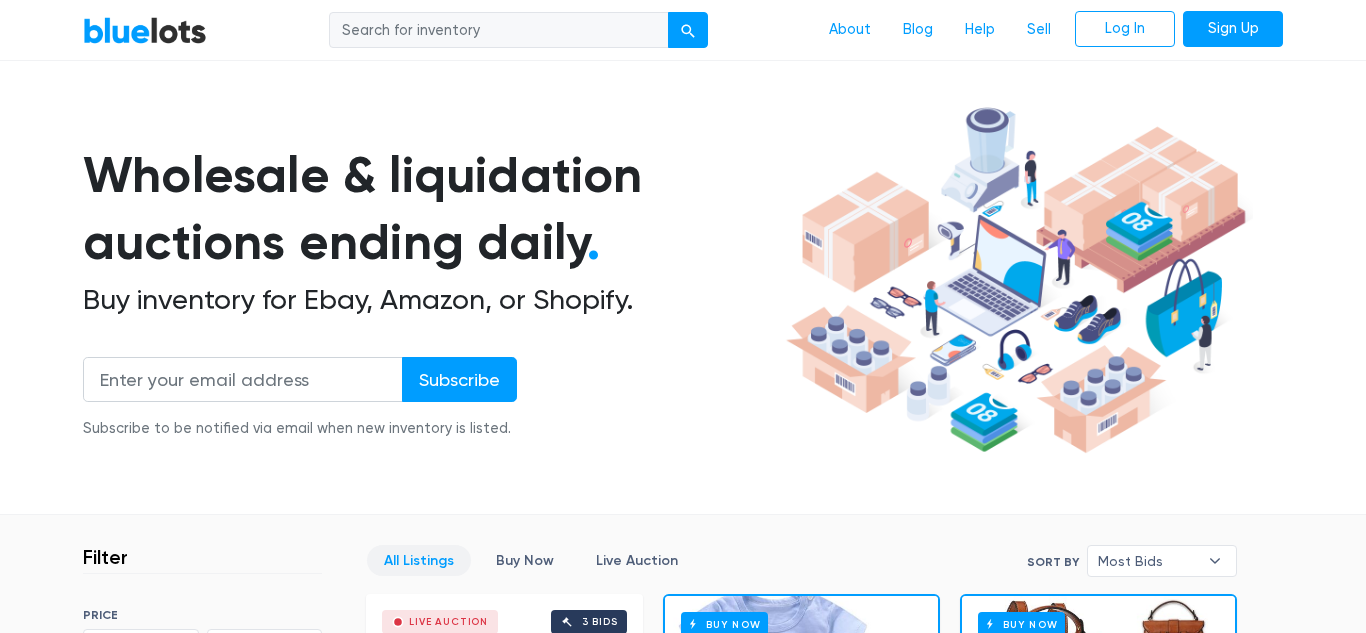 scroll, scrollTop: 0, scrollLeft: 0, axis: both 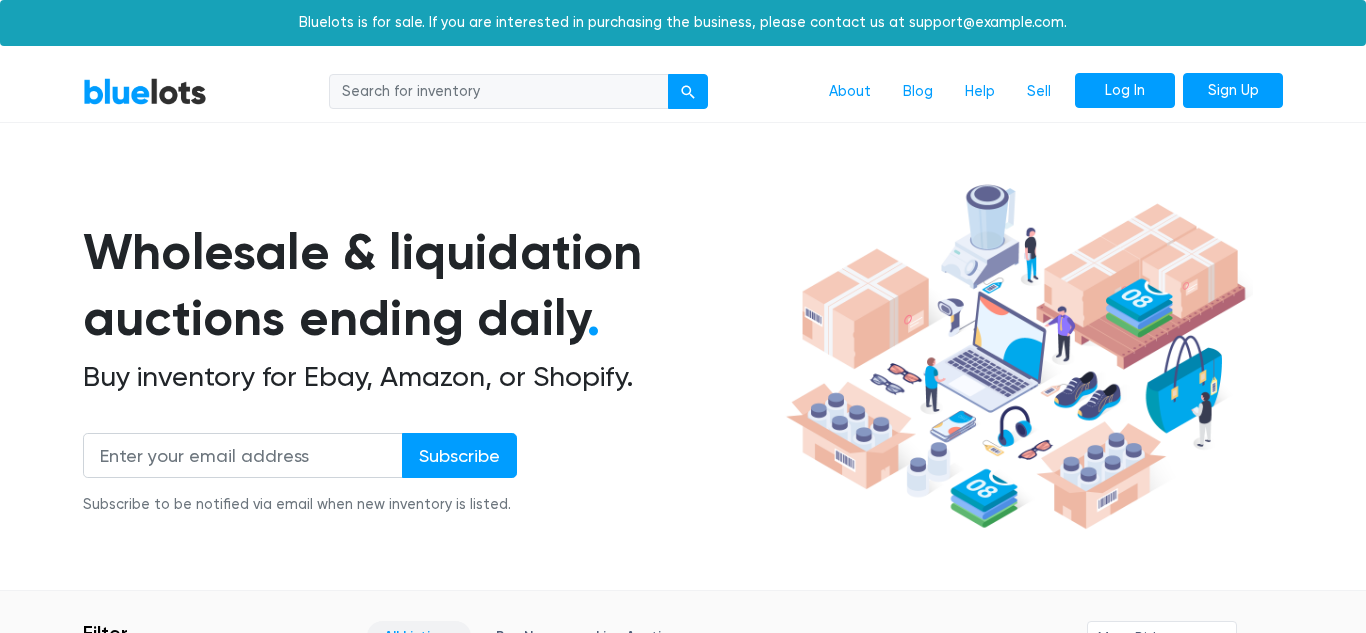 click on "Log In" at bounding box center [1125, 91] 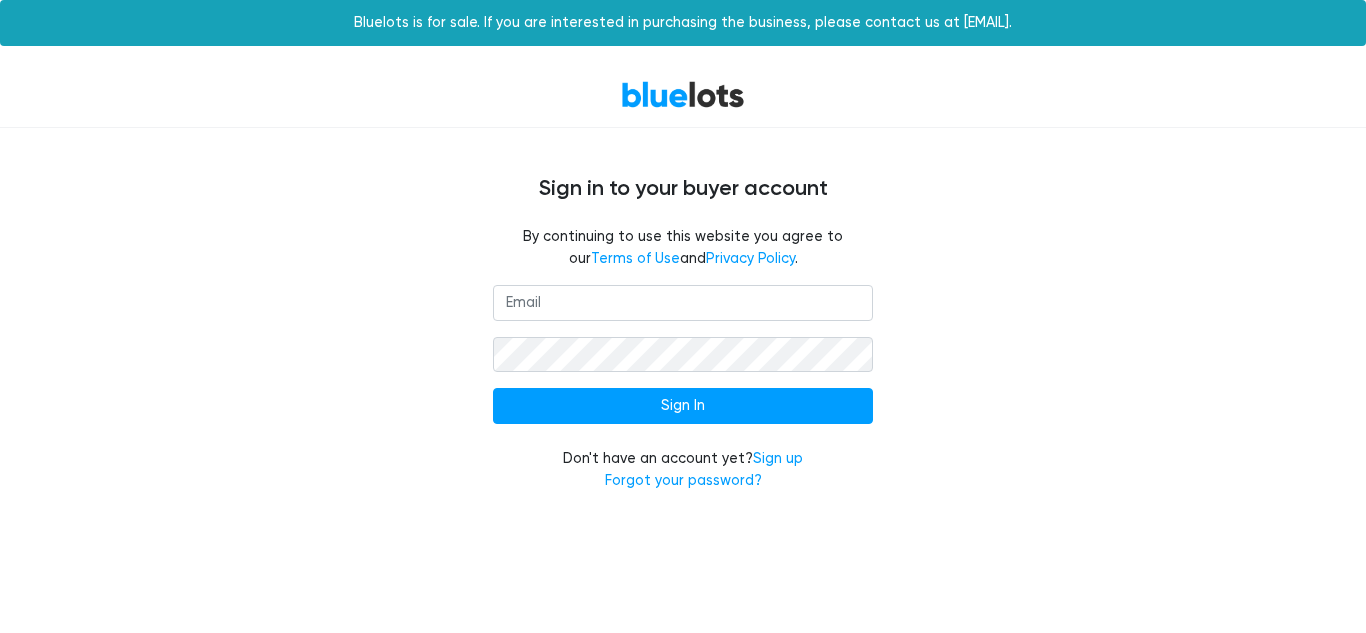 scroll, scrollTop: 0, scrollLeft: 0, axis: both 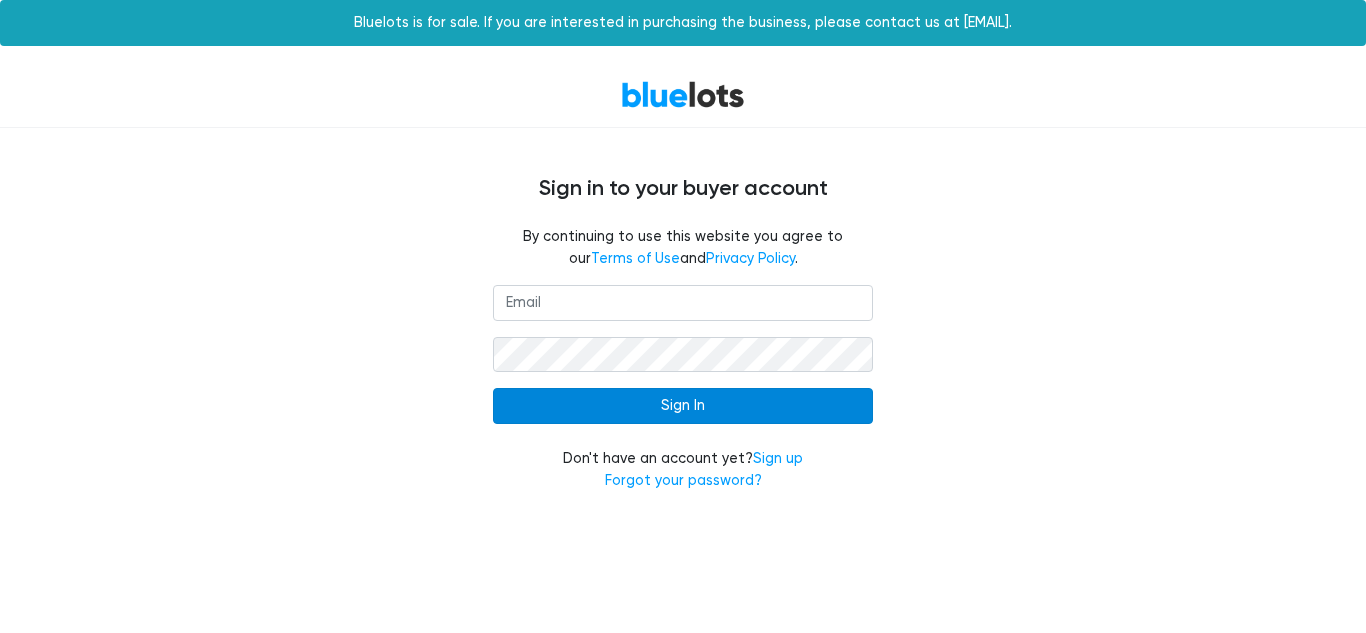 type on "[EMAIL]" 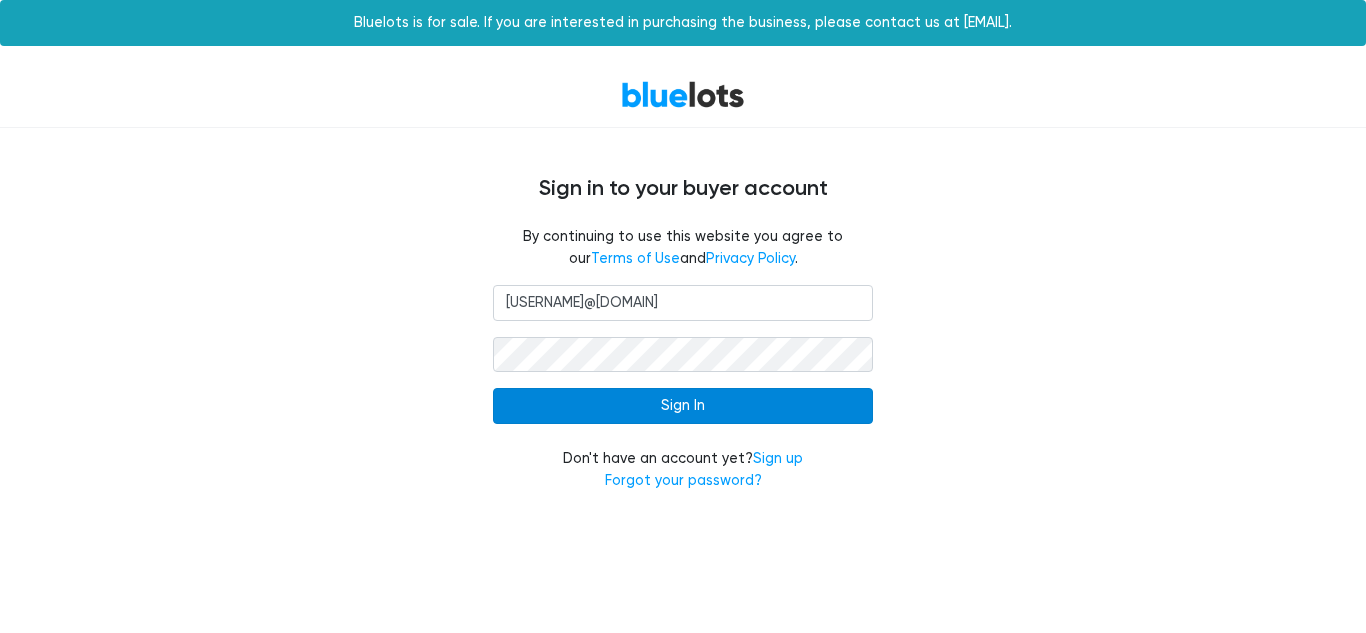 click on "Sign In" at bounding box center [683, 406] 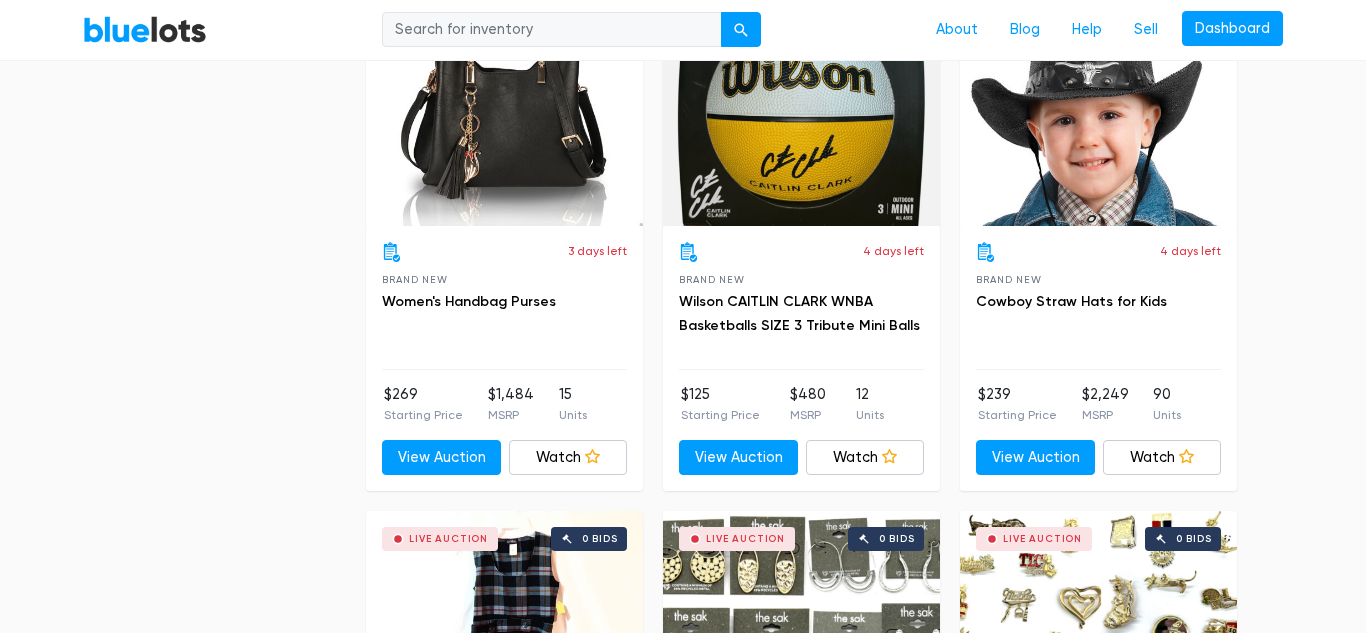 scroll, scrollTop: 2653, scrollLeft: 0, axis: vertical 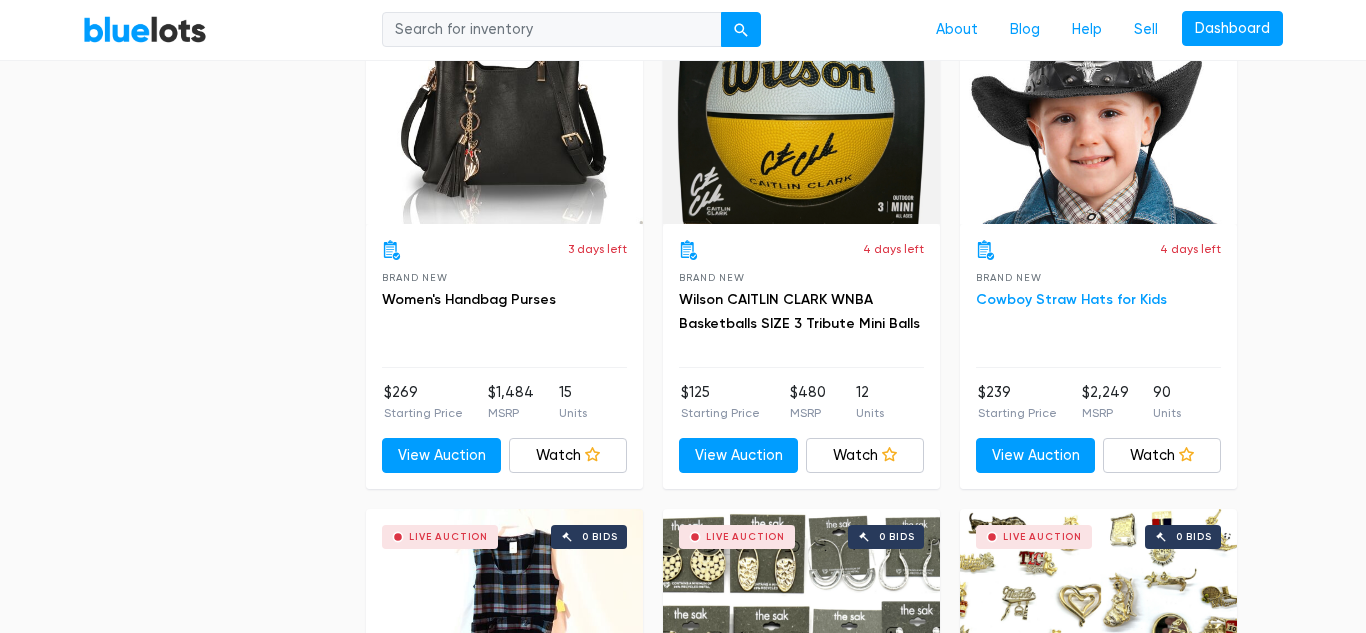 click on "Cowboy Straw Hats for Kids" at bounding box center (1071, 299) 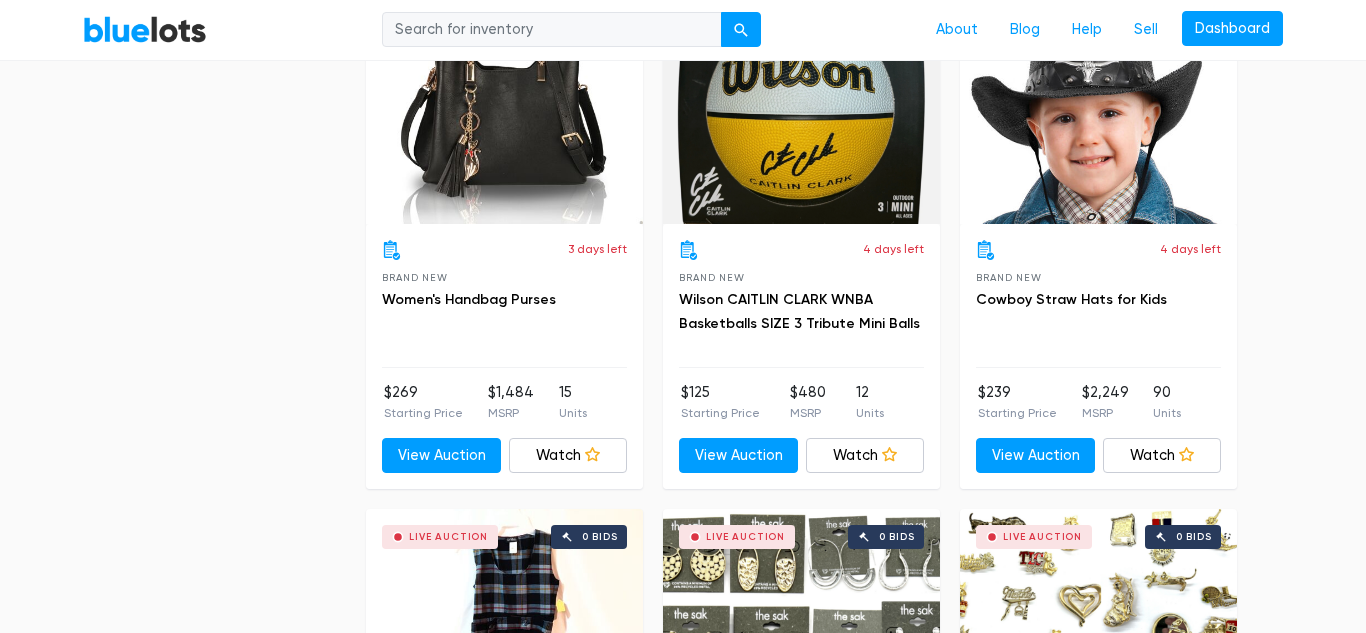 click on "Live Auction
0 bids" at bounding box center [1098, 119] 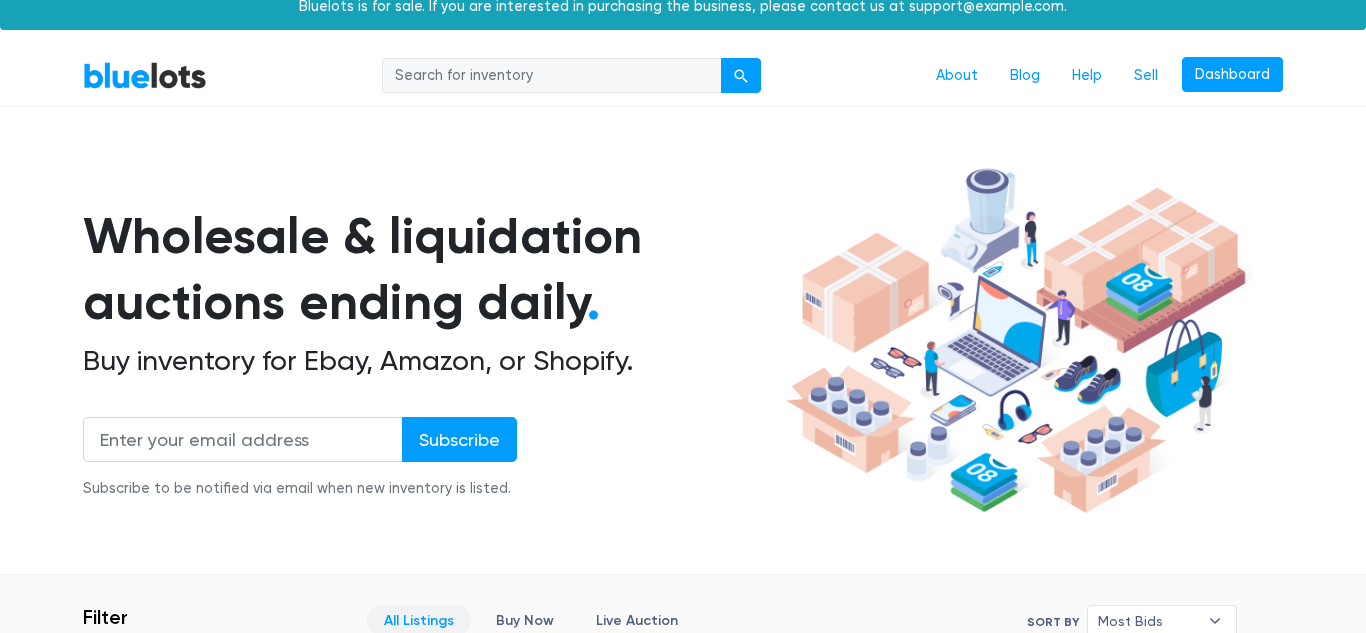 scroll, scrollTop: 0, scrollLeft: 0, axis: both 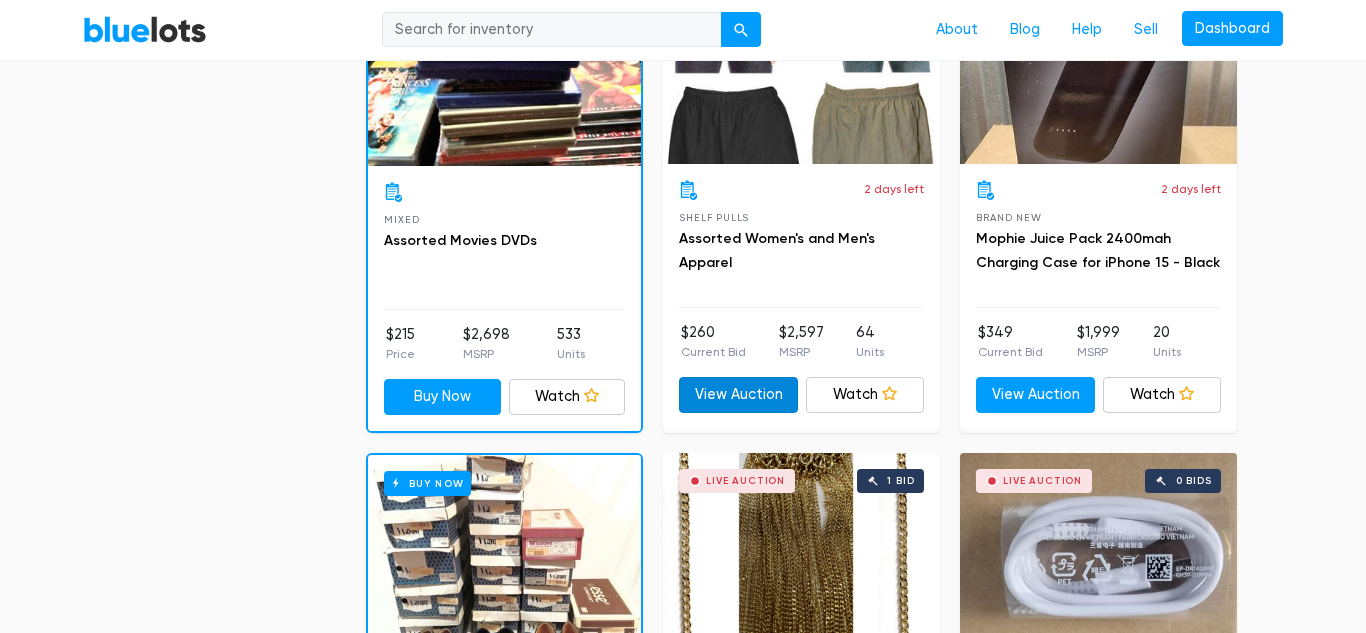 click on "View Auction" at bounding box center (738, 395) 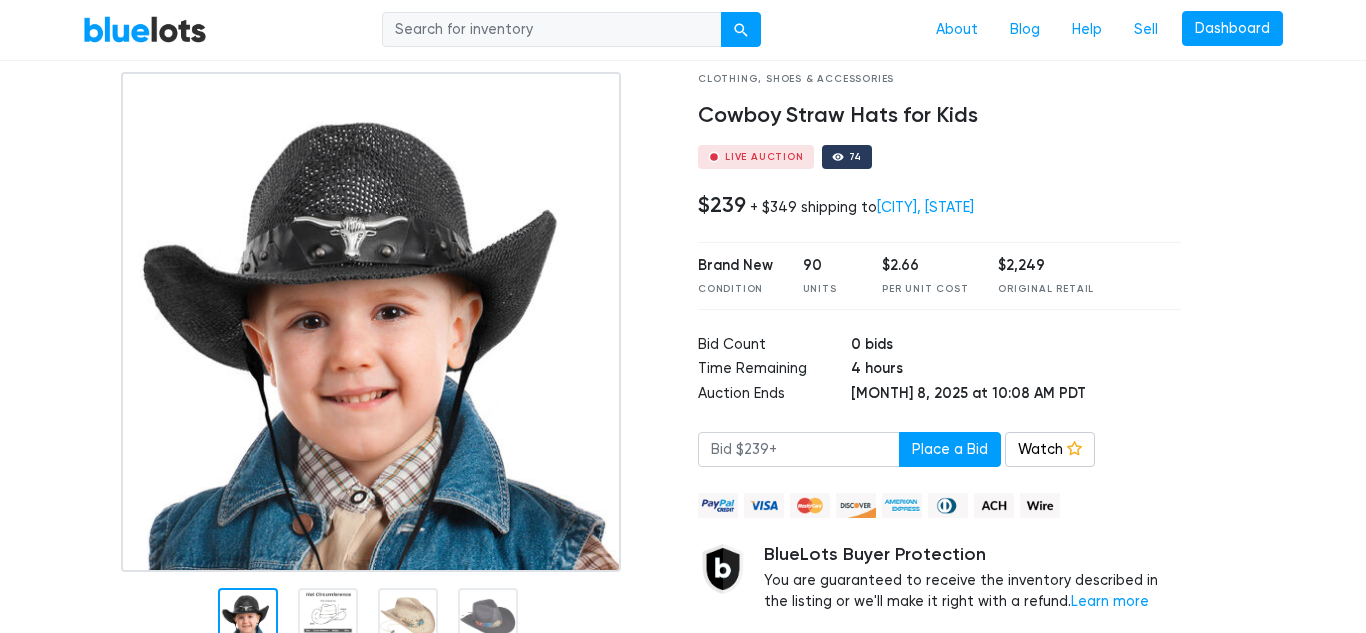 scroll, scrollTop: 115, scrollLeft: 0, axis: vertical 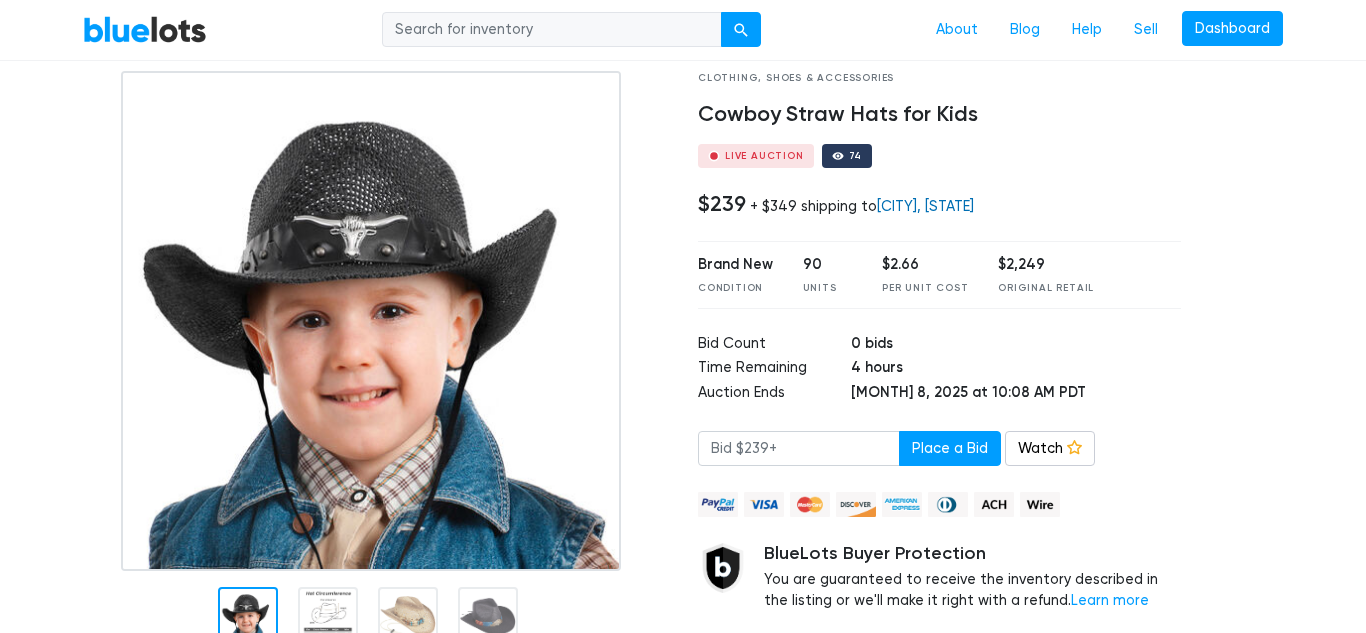 click on "Macon, GA" at bounding box center (925, 206) 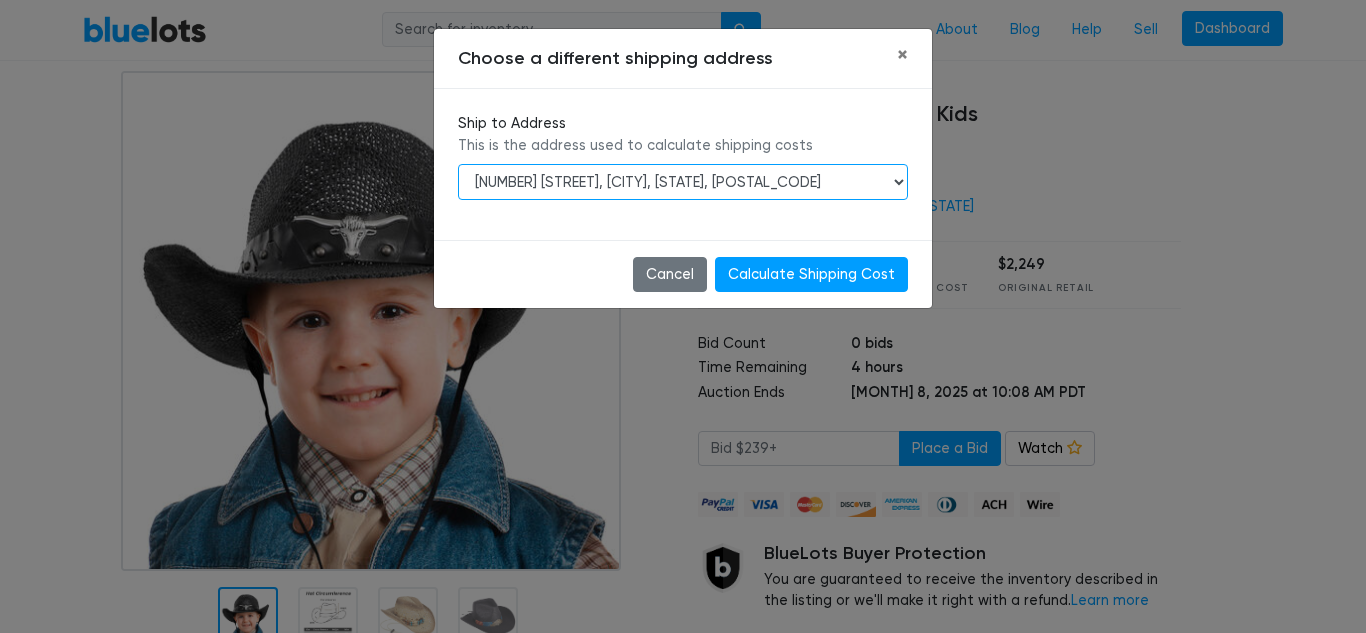 click on "[NUMBER] [STREET], [CITY], [STATE], [ZIP]" at bounding box center [683, 182] 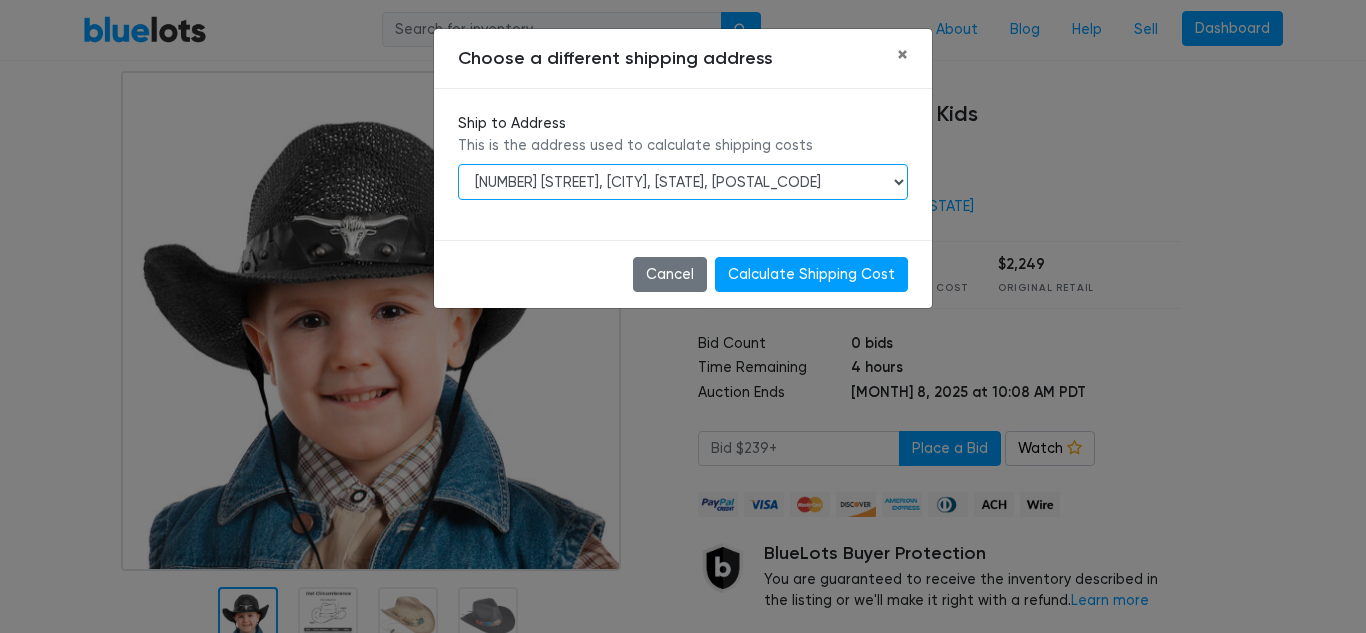 click on "[NUMBER] [STREET], [CITY], [STATE], [ZIP]" at bounding box center (683, 182) 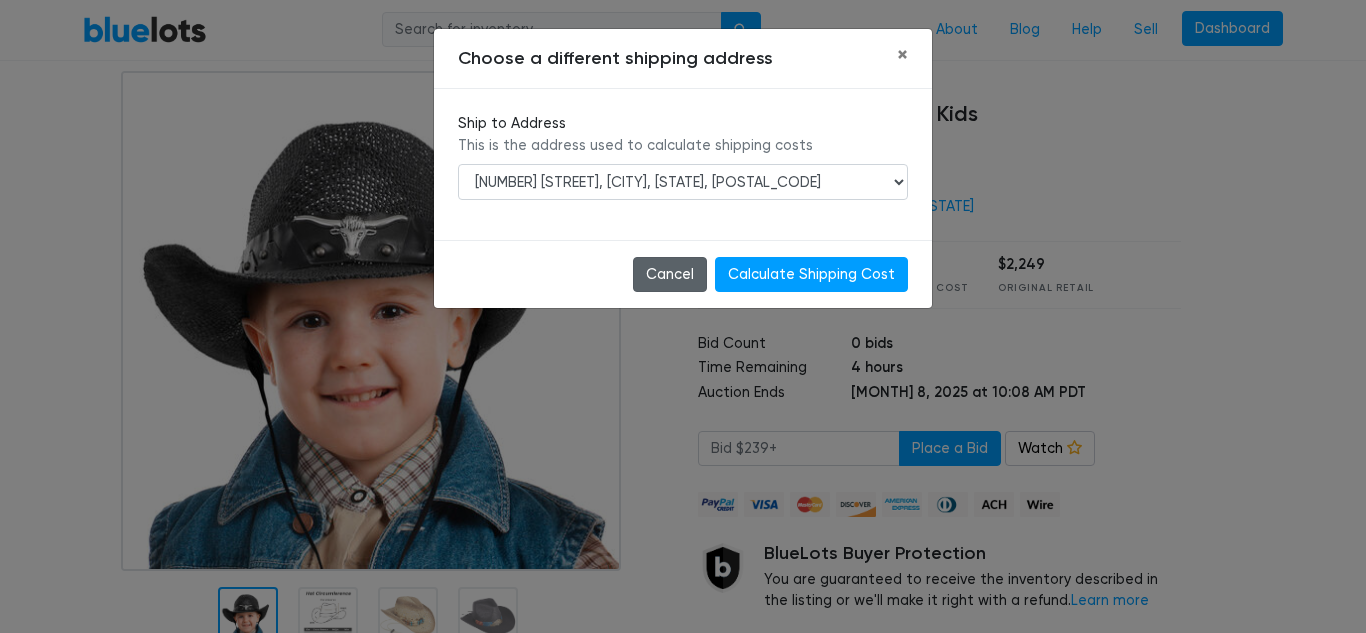 click on "Cancel" at bounding box center [670, 275] 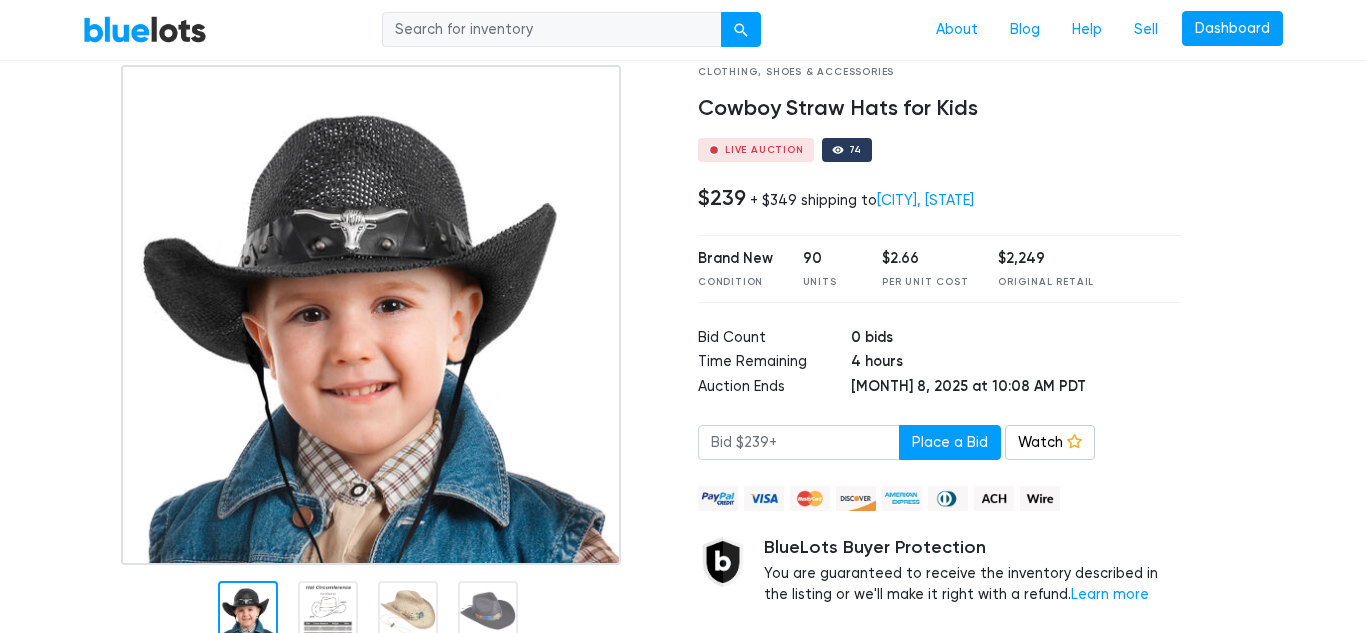 scroll, scrollTop: 123, scrollLeft: 0, axis: vertical 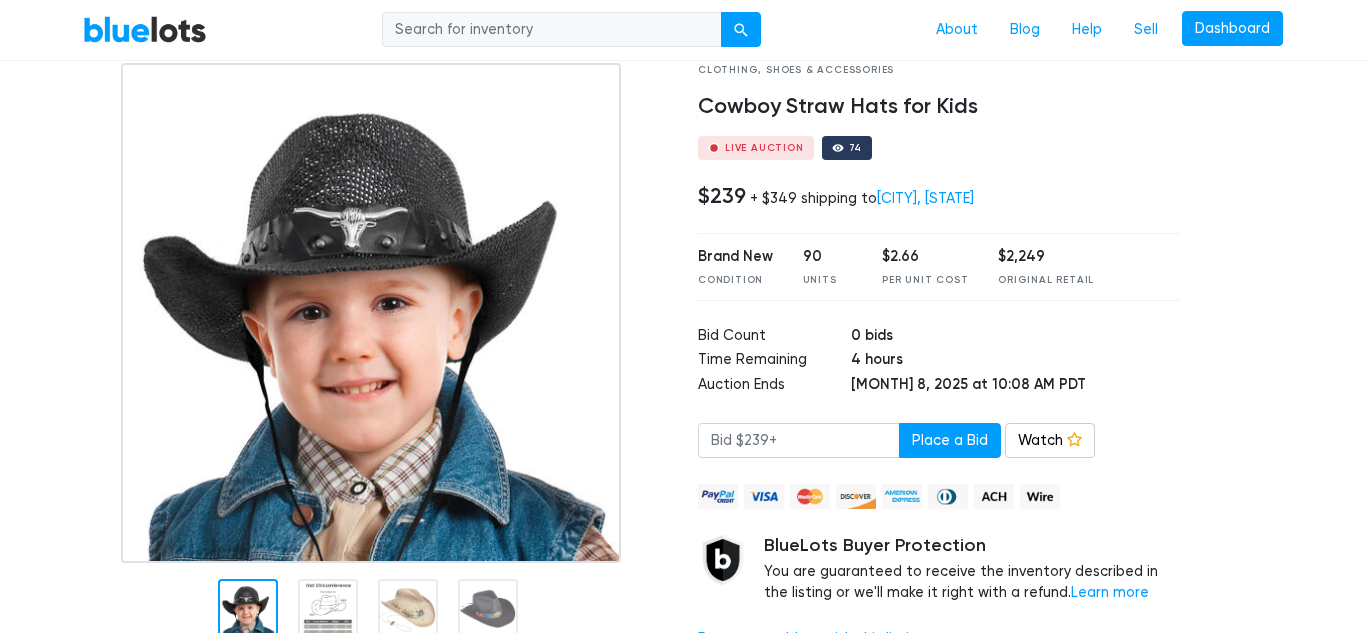 click at bounding box center (371, 313) 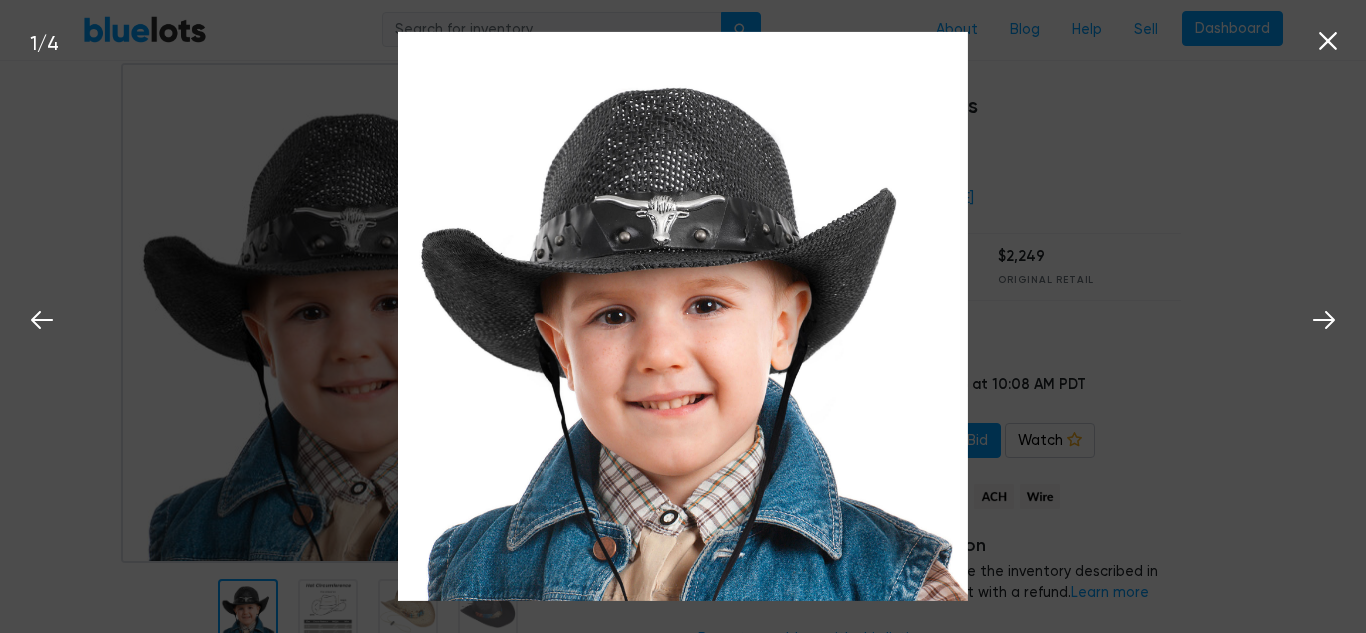 click 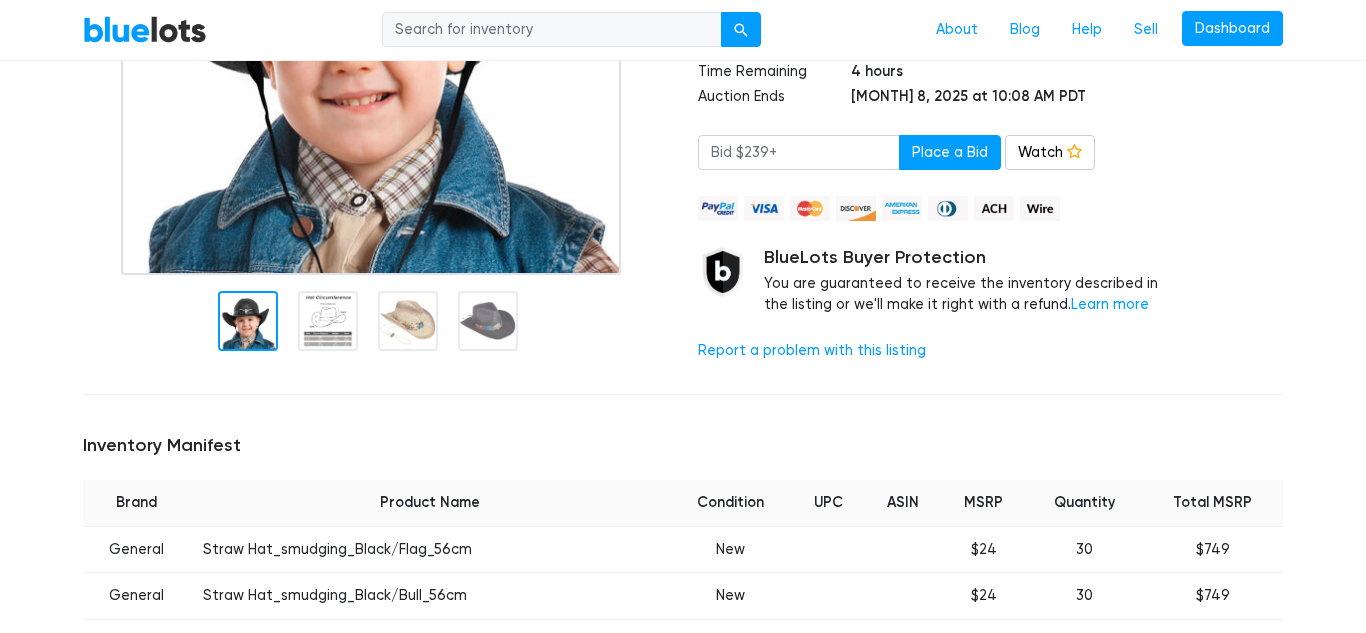 scroll, scrollTop: 0, scrollLeft: 0, axis: both 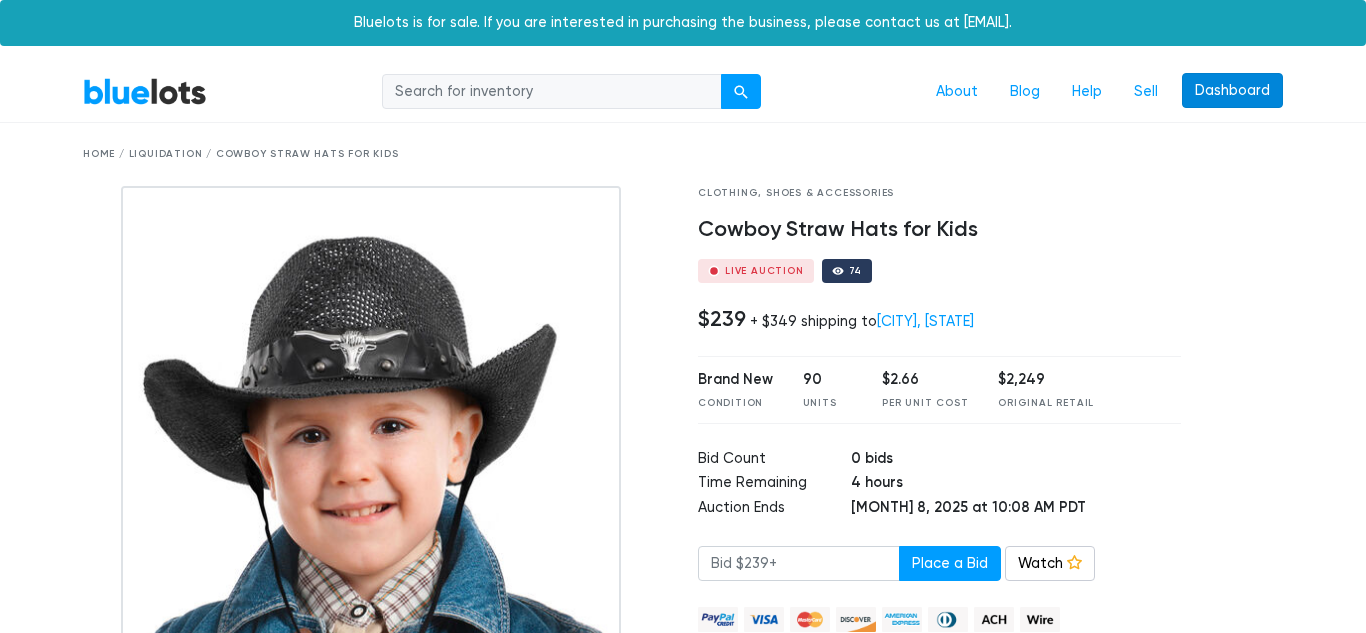 click on "Dashboard" at bounding box center (1232, 91) 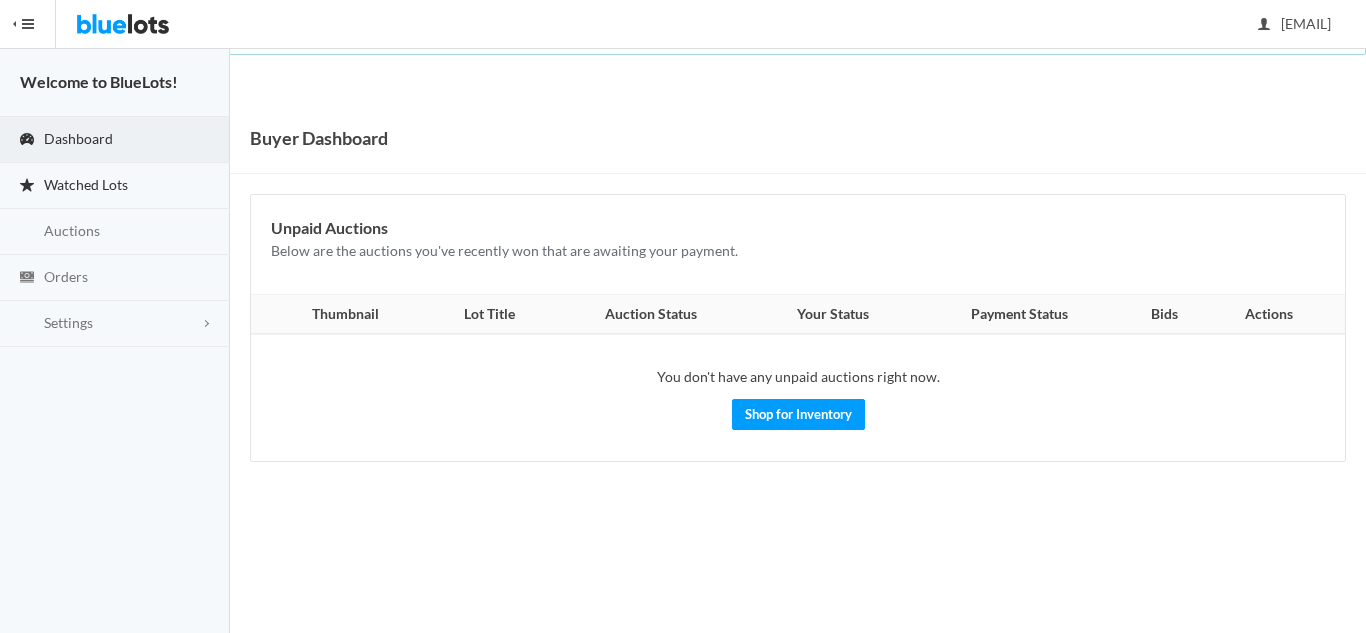 scroll, scrollTop: 0, scrollLeft: 0, axis: both 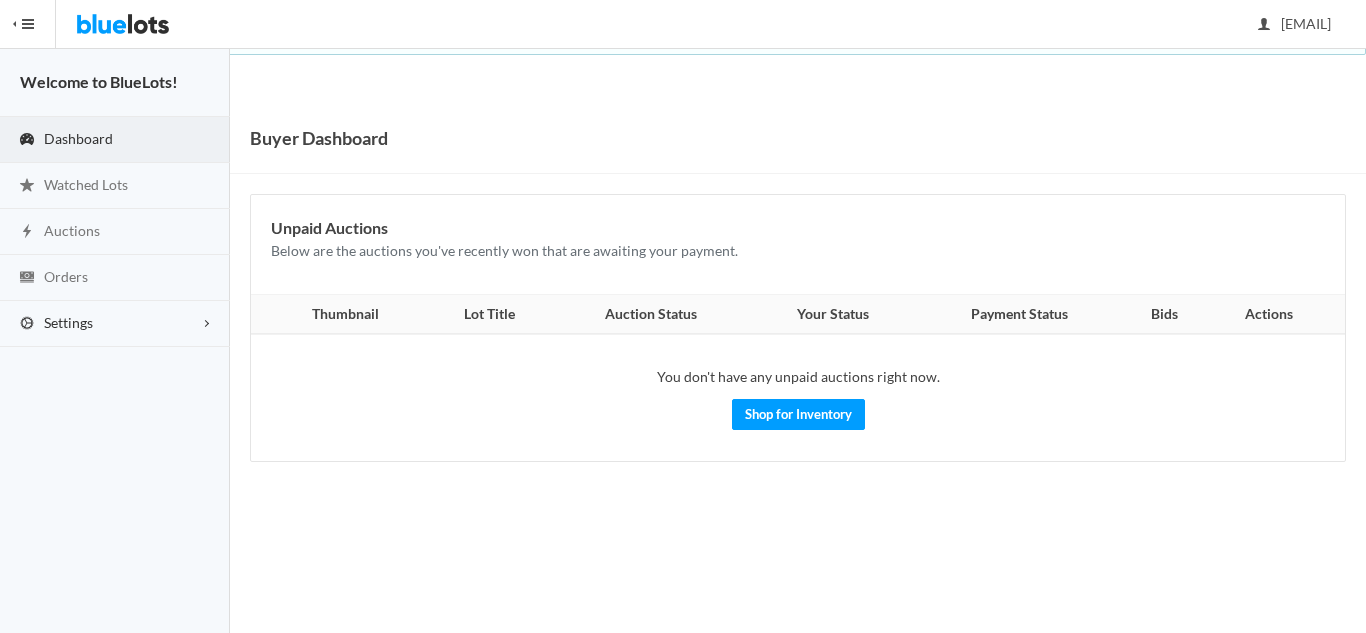 click on "Settings" at bounding box center (68, 322) 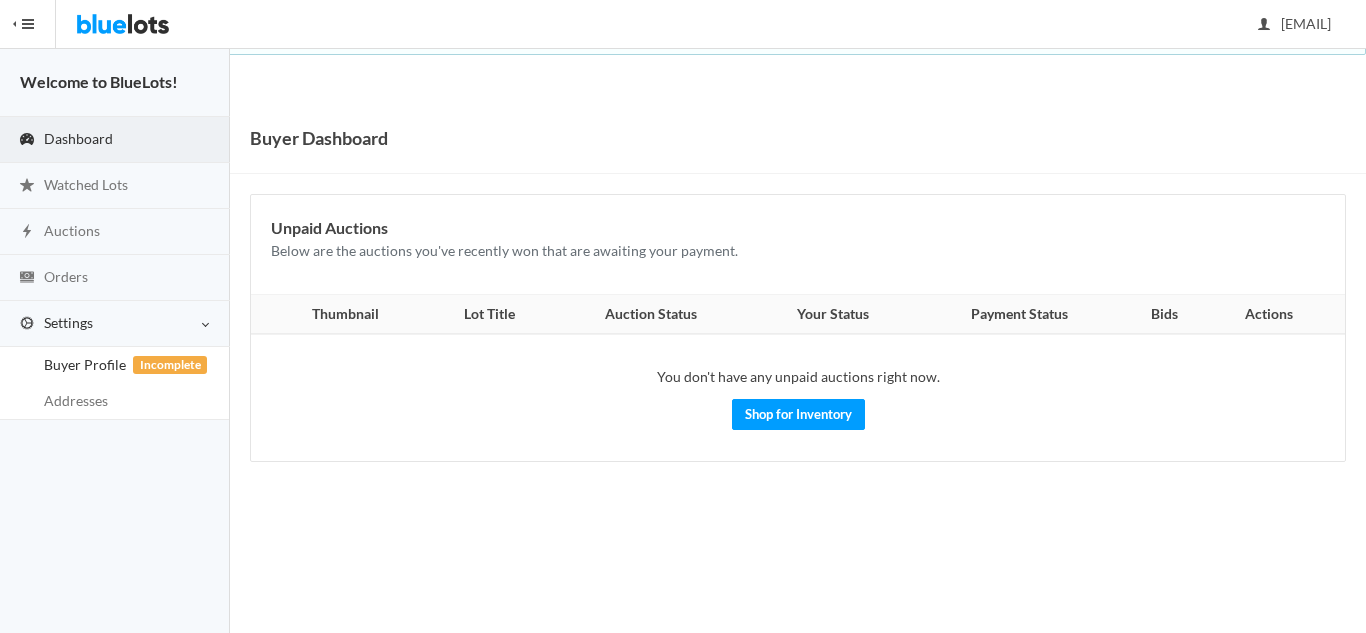 click on "Incomplete" at bounding box center (170, 365) 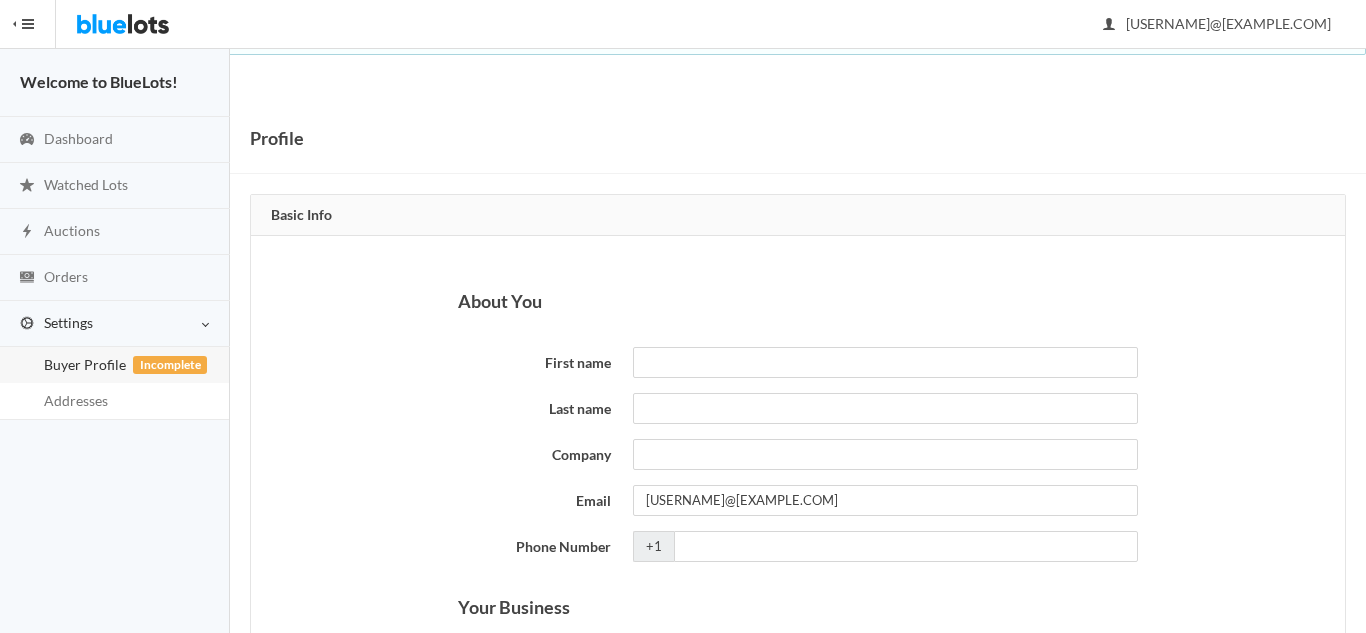 scroll, scrollTop: 0, scrollLeft: 0, axis: both 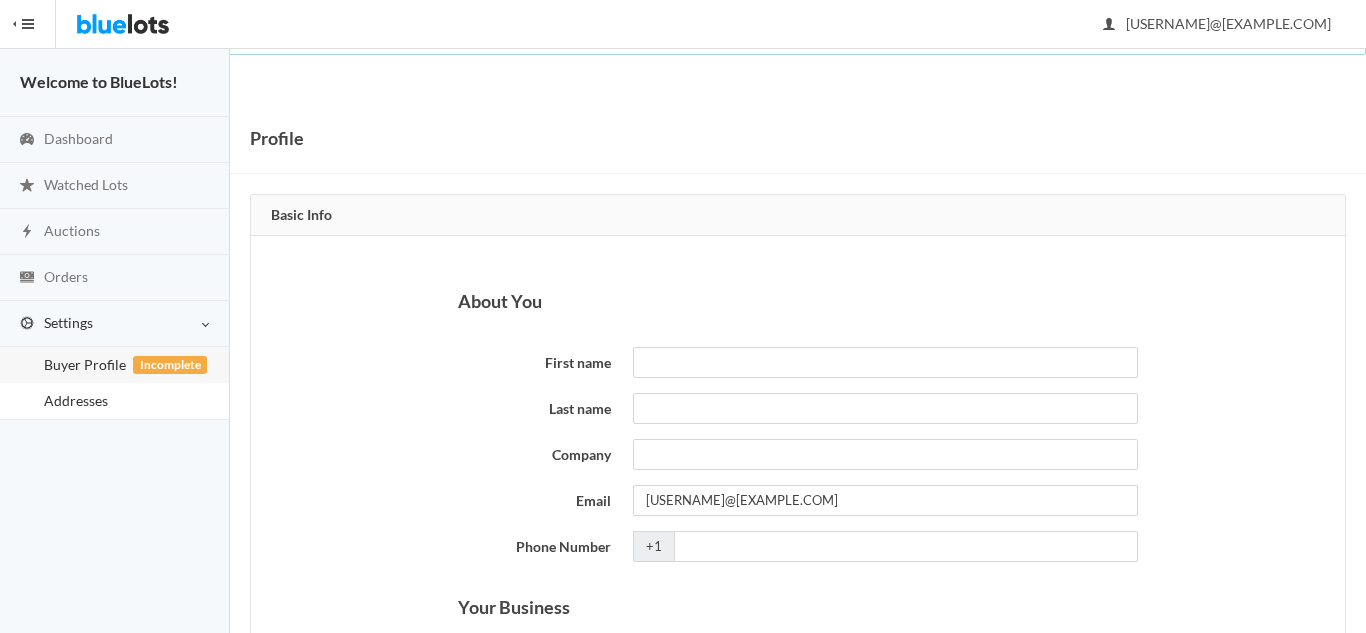 click on "Addresses" at bounding box center (76, 400) 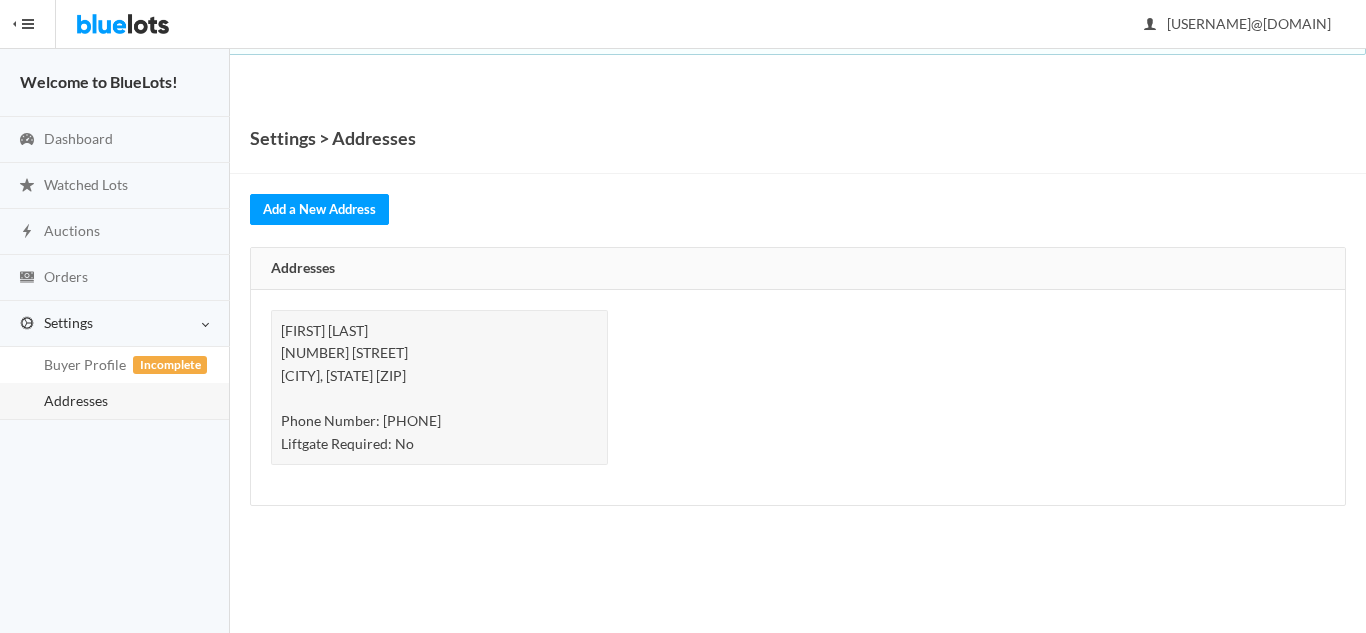 scroll, scrollTop: 0, scrollLeft: 0, axis: both 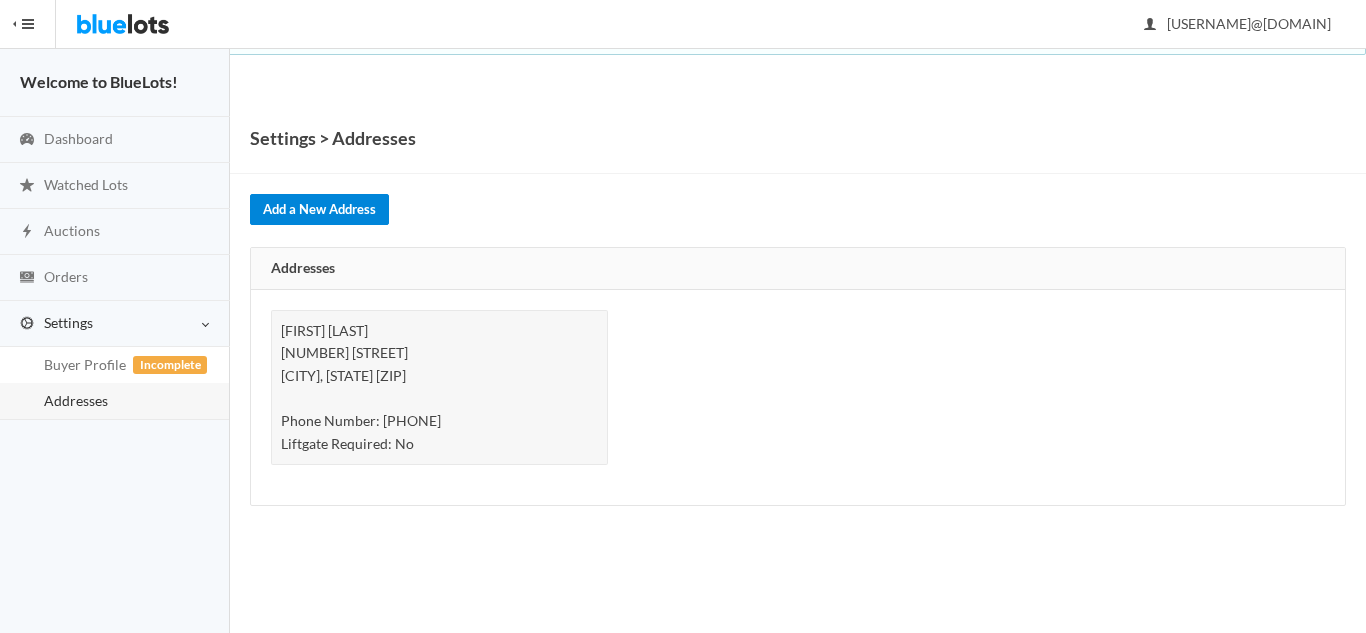 click on "Add a New Address" at bounding box center (319, 209) 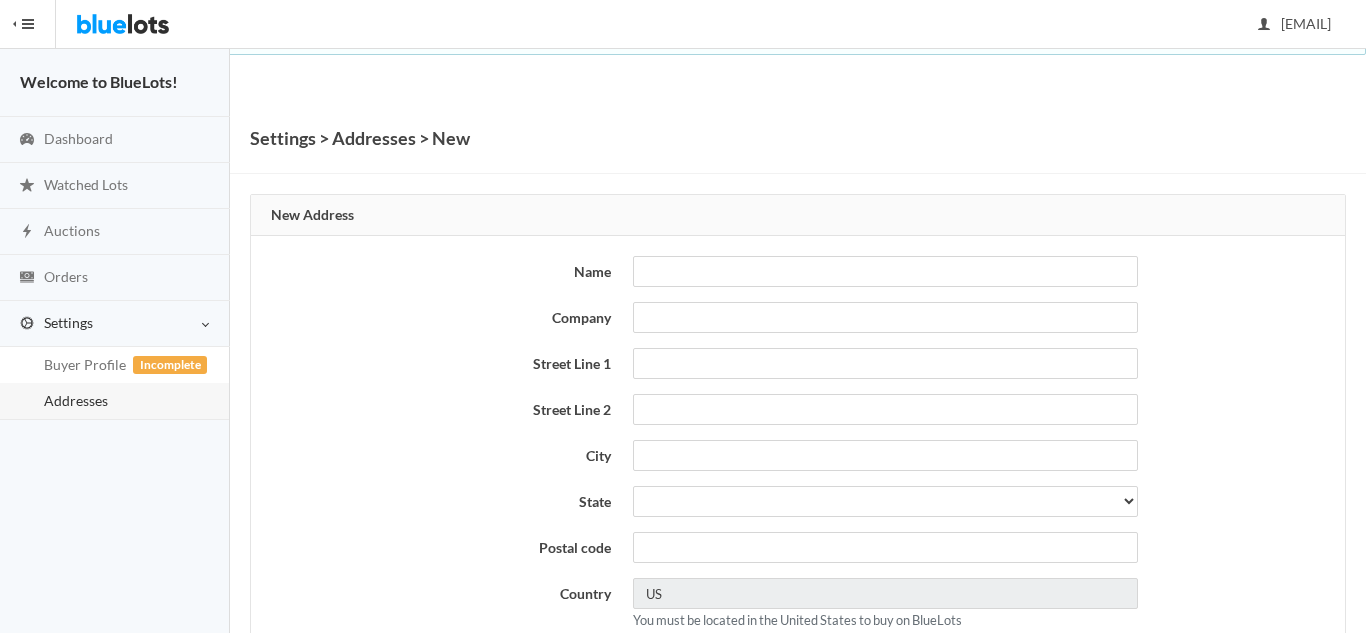 scroll, scrollTop: 0, scrollLeft: 0, axis: both 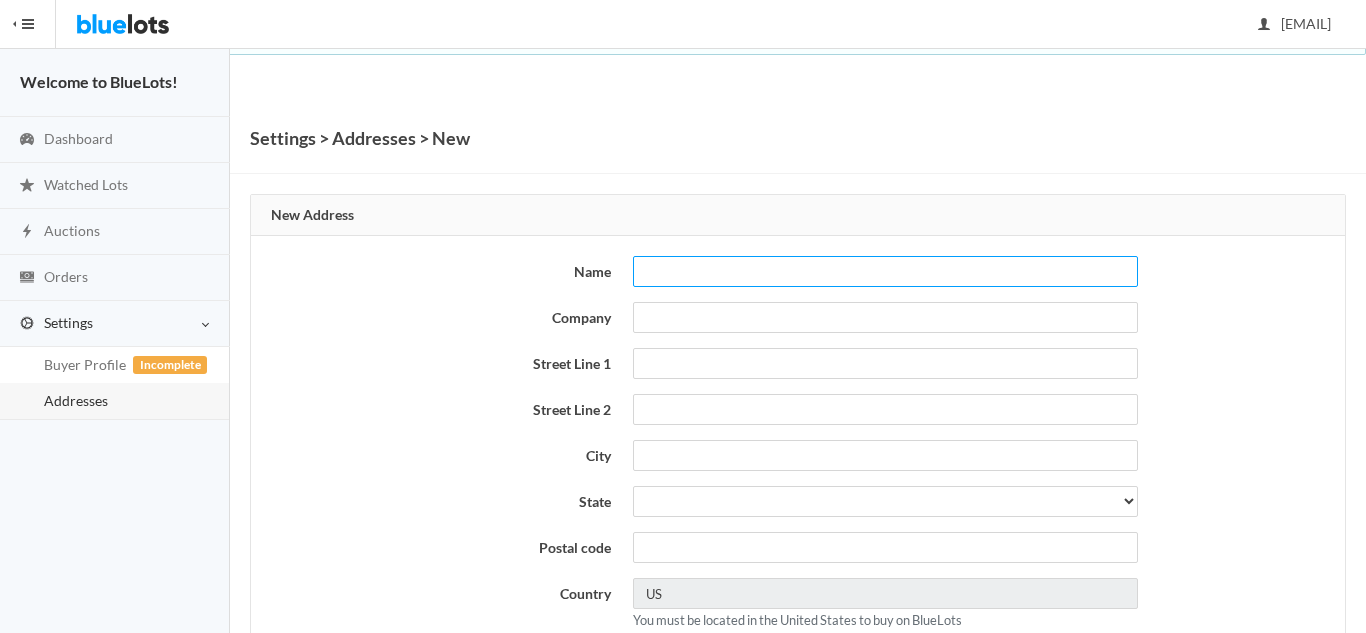 click at bounding box center [885, 271] 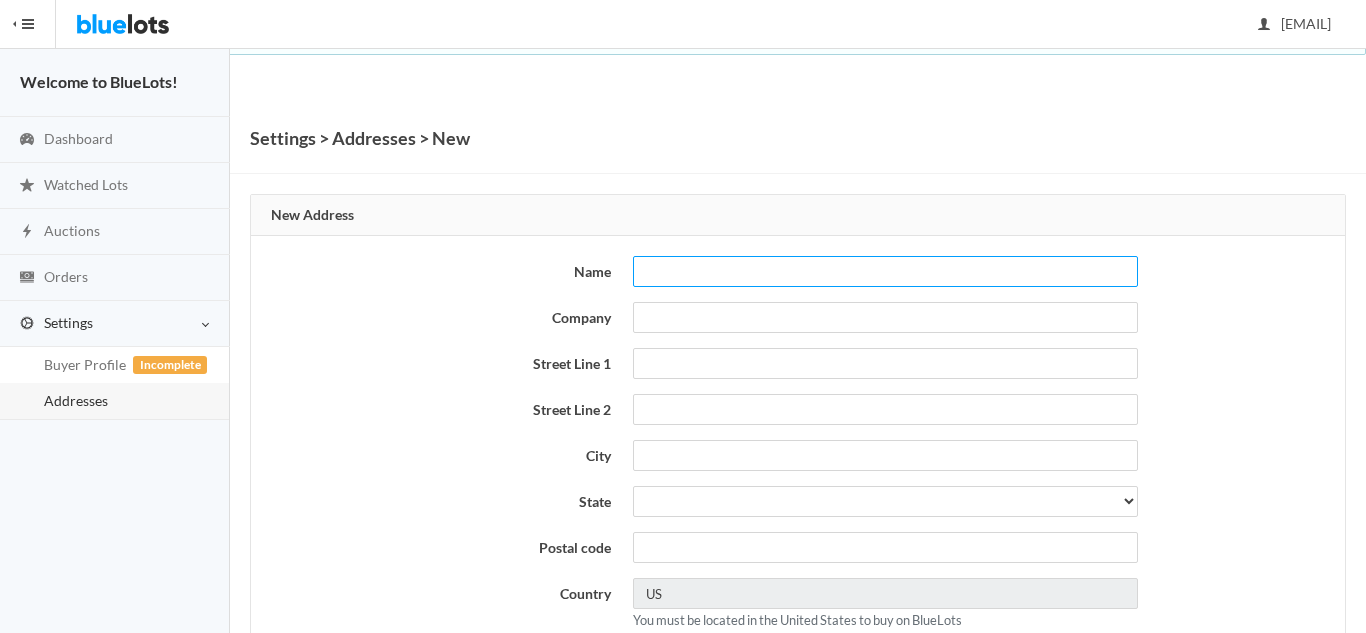 type on "[FIRST] [LAST]" 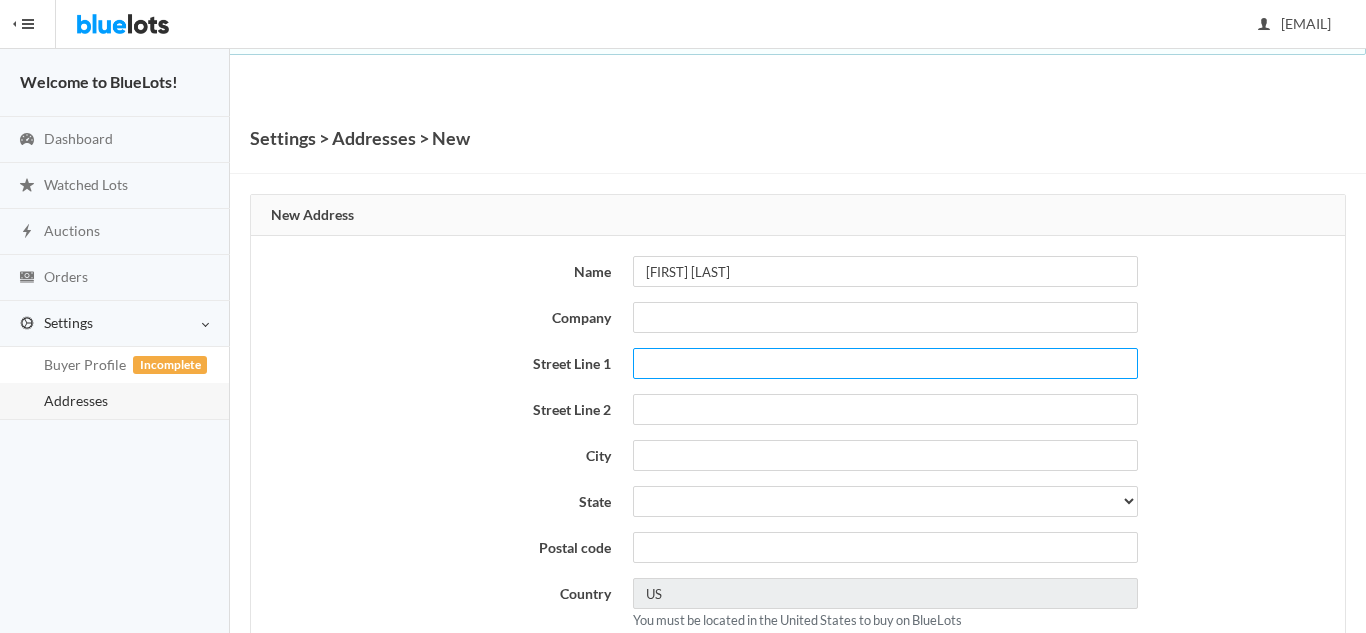 type on "[NUMBER] [STREET] [NUMBER]" 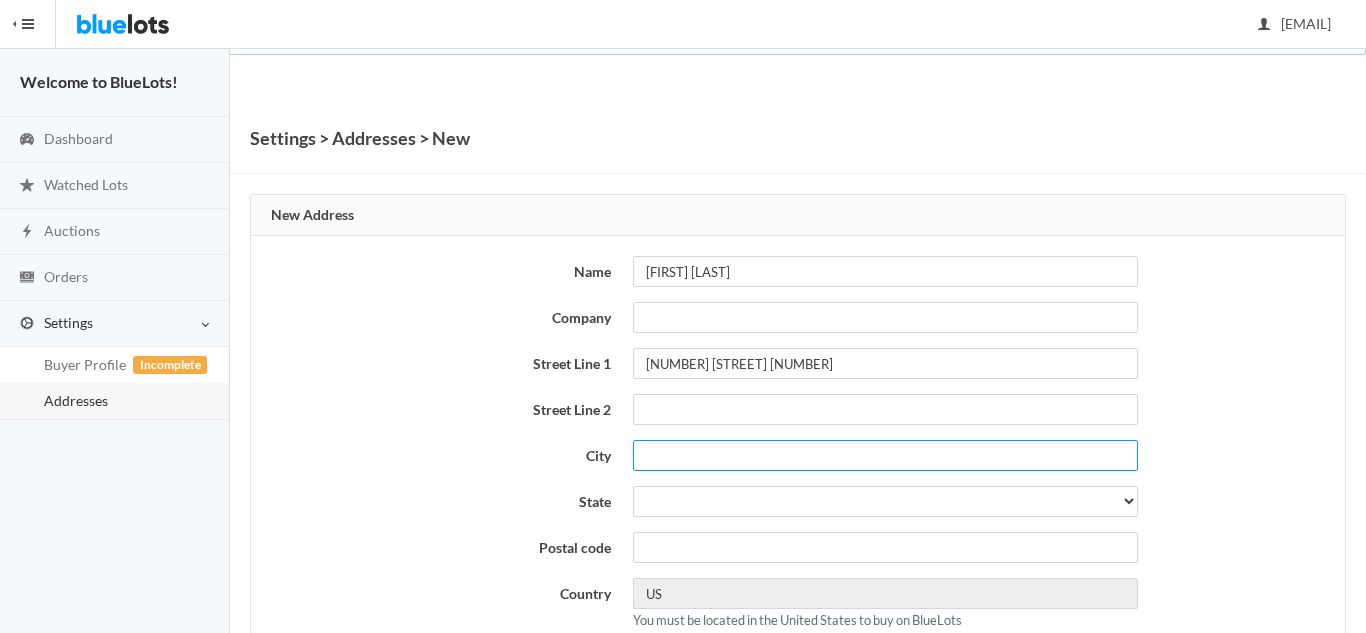 type on "[NAME]" 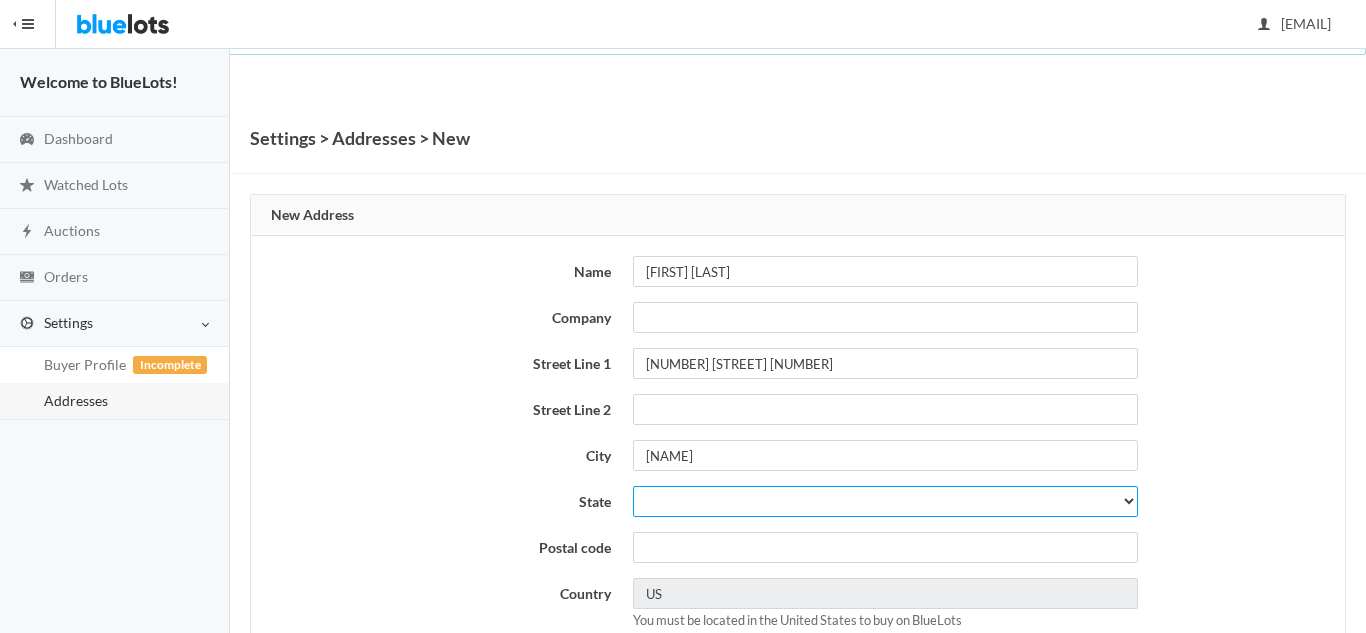 select on "[STATE]" 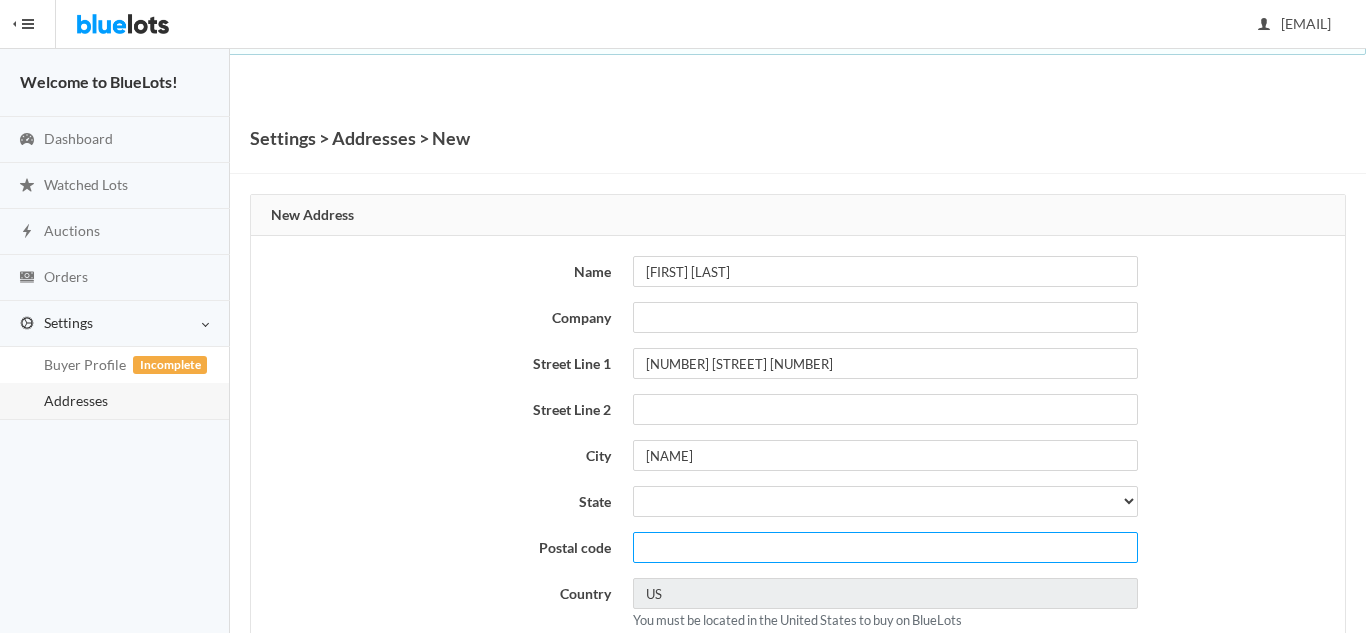 type on "[POSTAL_CODE]" 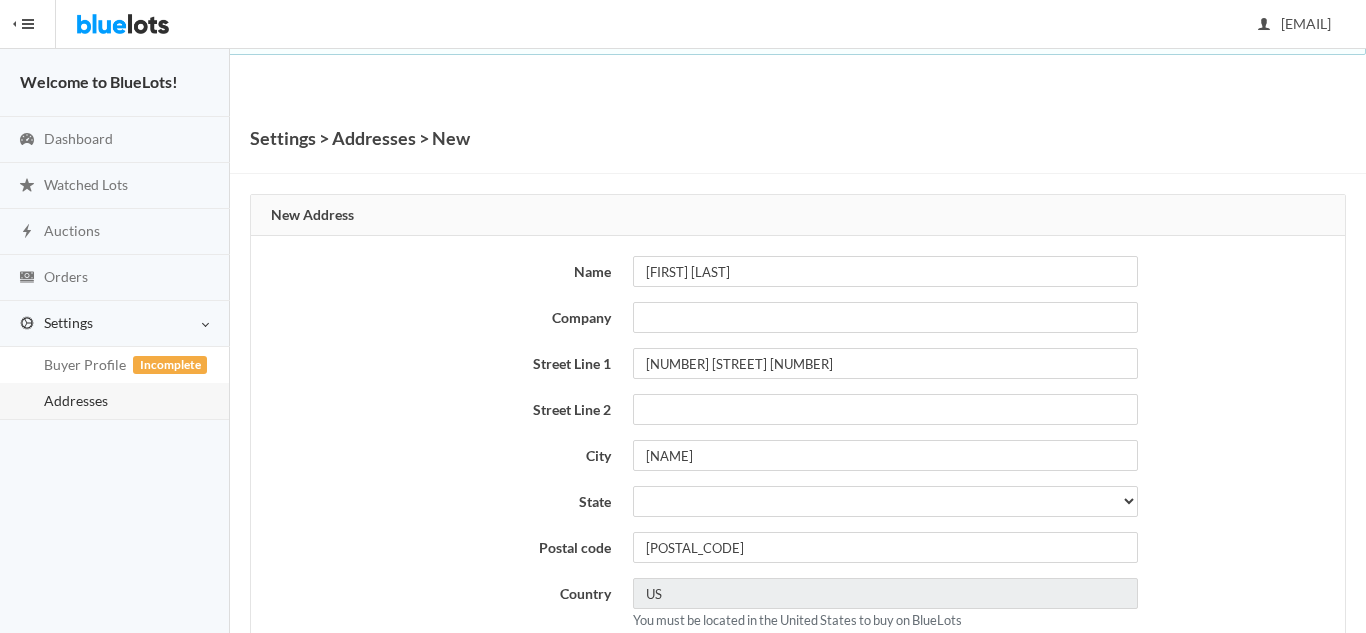 type on "[PHONE]" 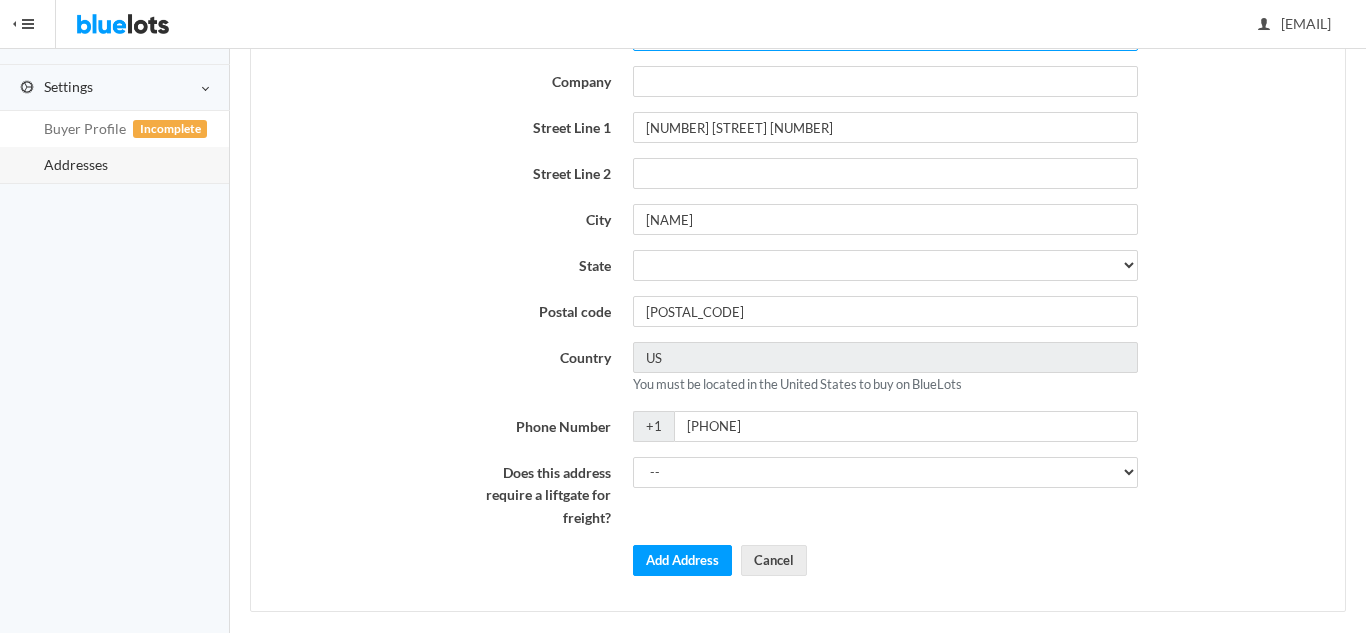 scroll, scrollTop: 255, scrollLeft: 0, axis: vertical 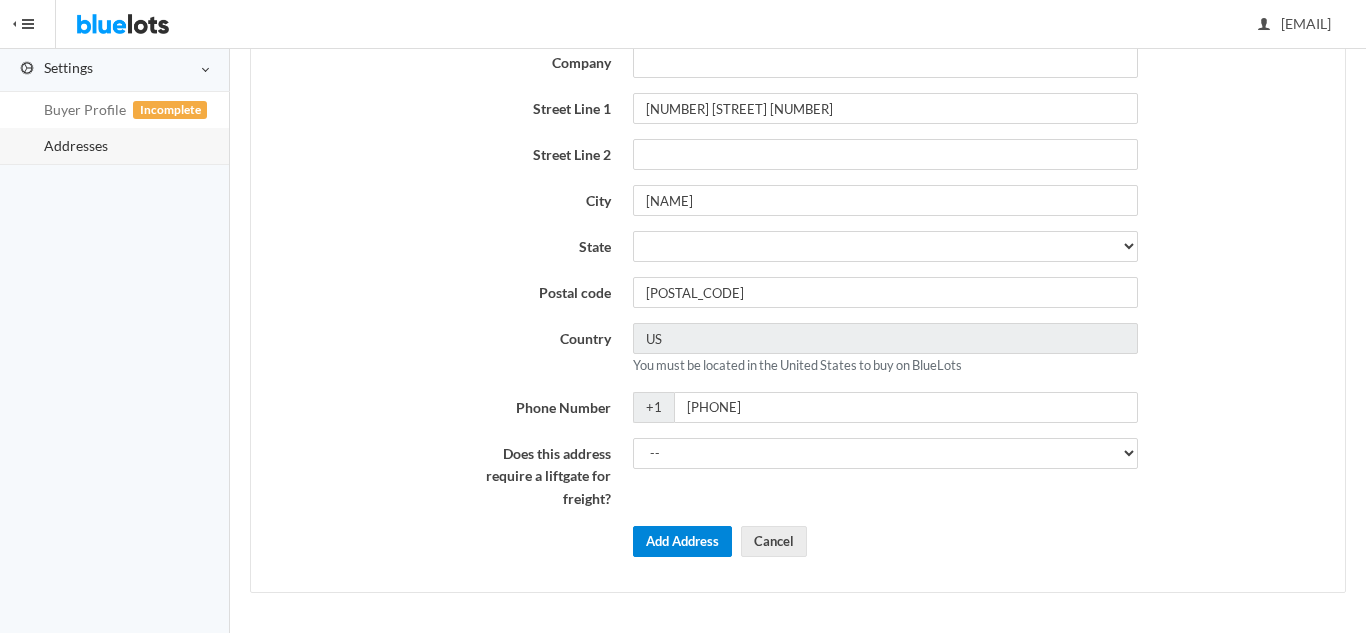 click on "Add Address" at bounding box center [682, 541] 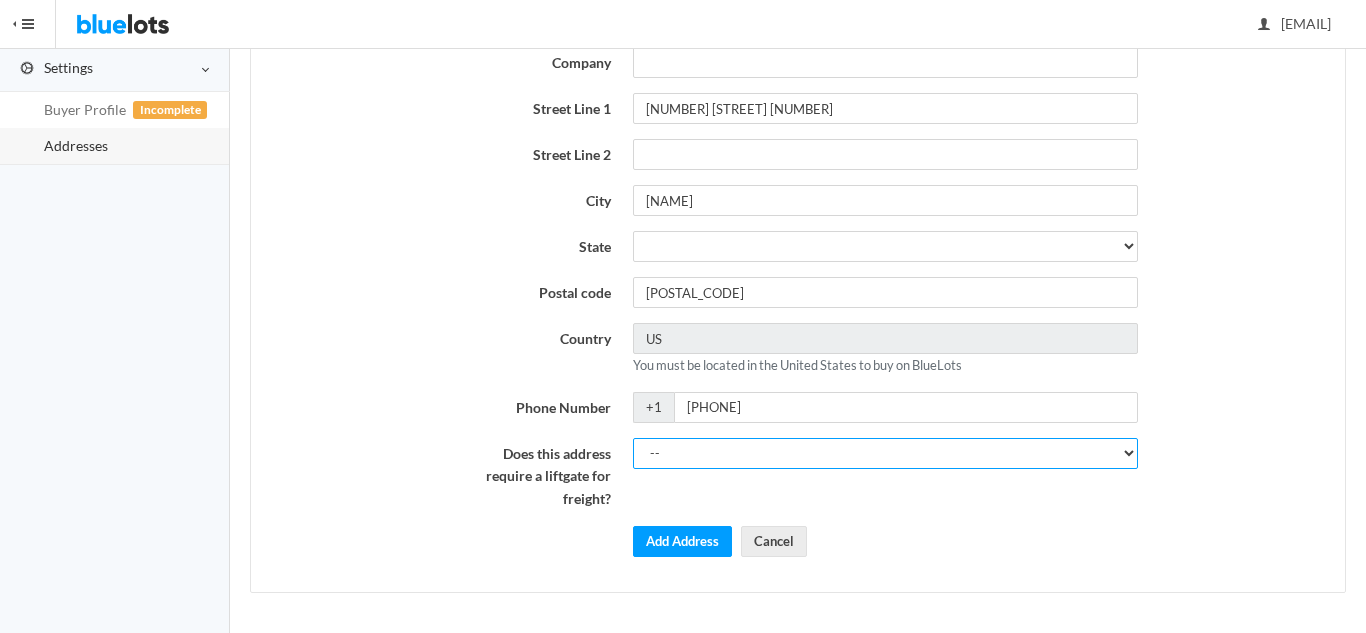 click on "--
Yes
No" at bounding box center (885, 453) 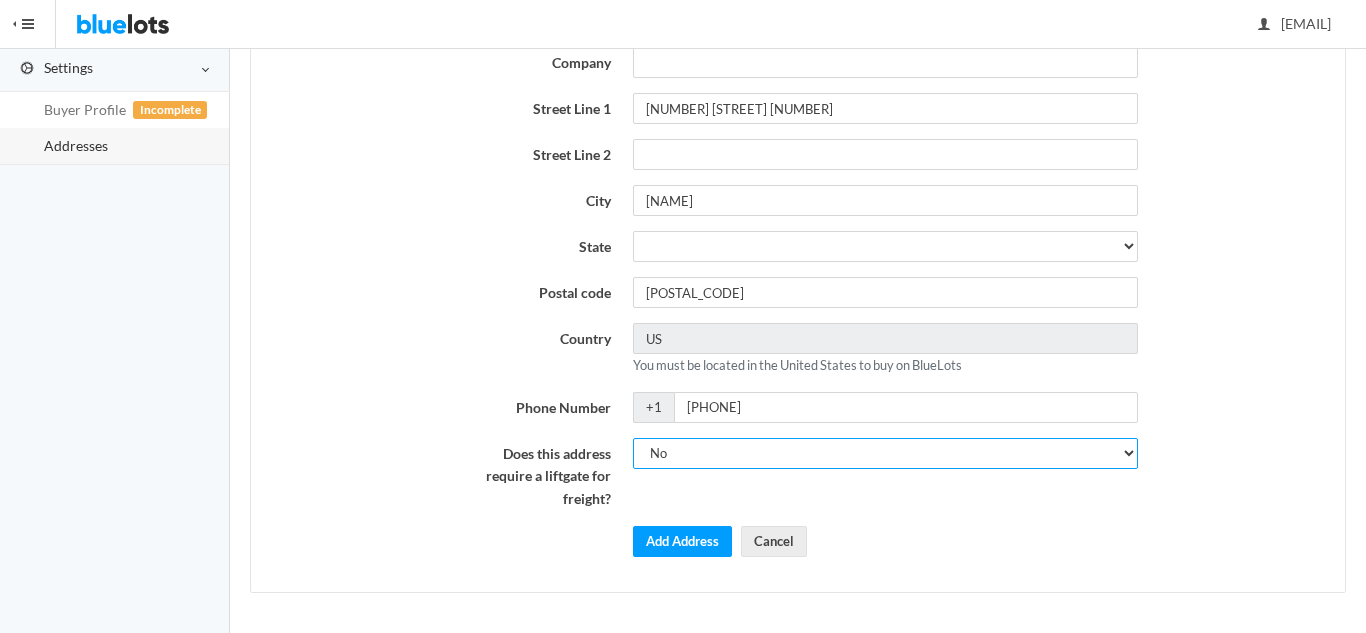 click on "--
Yes
No" at bounding box center (885, 453) 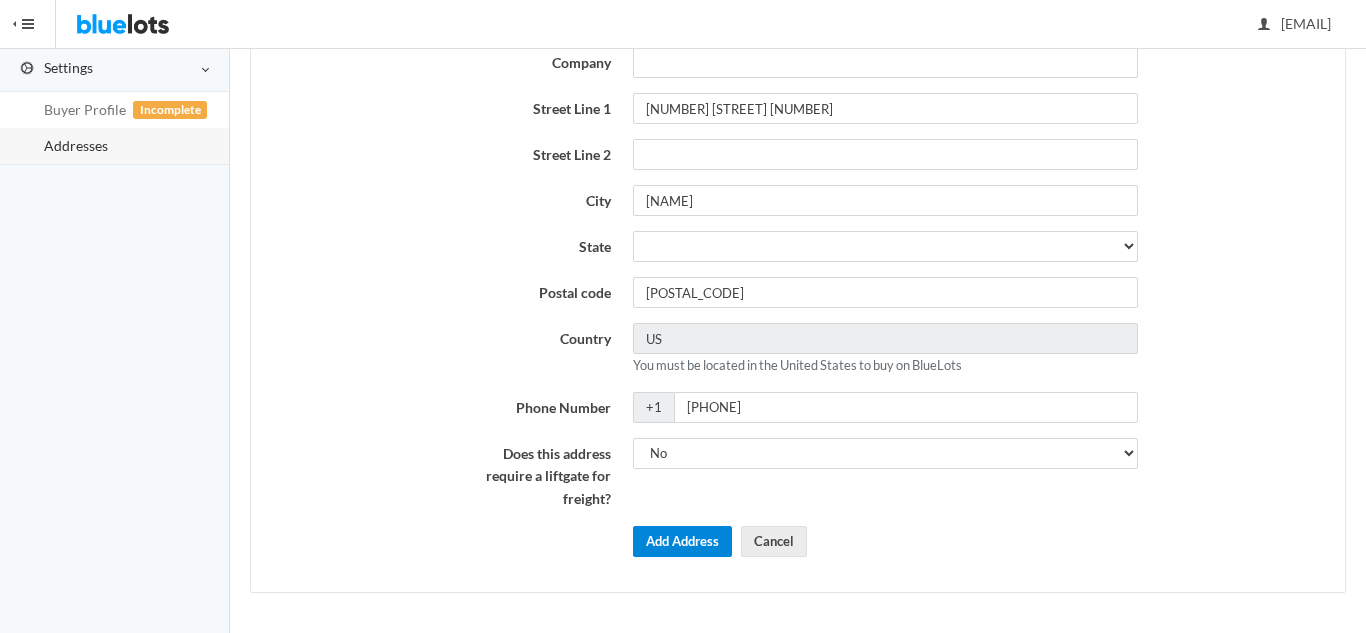 click on "Add Address" at bounding box center [682, 541] 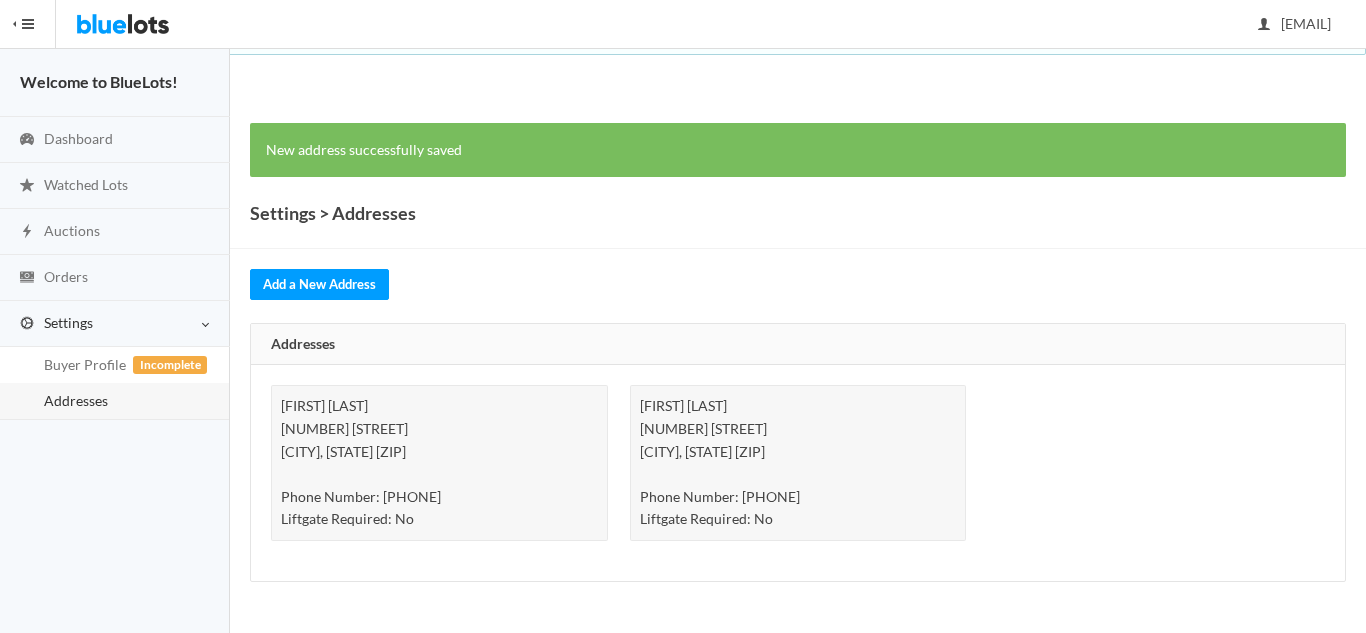scroll, scrollTop: 0, scrollLeft: 0, axis: both 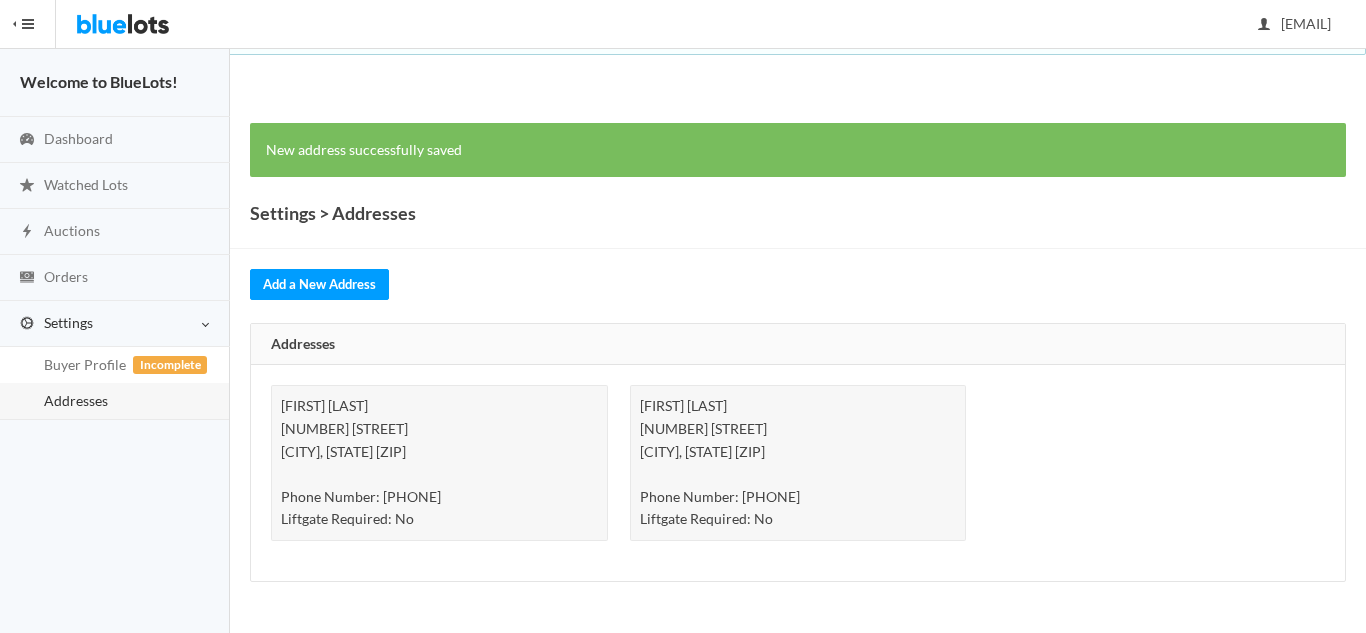 click on "[FIRST] [LAST]
[NUMBER] [STREET]
[CITY], [STATE] [ZIP]
Phone Number: [PHONE]
Liftgate Required: No" at bounding box center [798, 463] 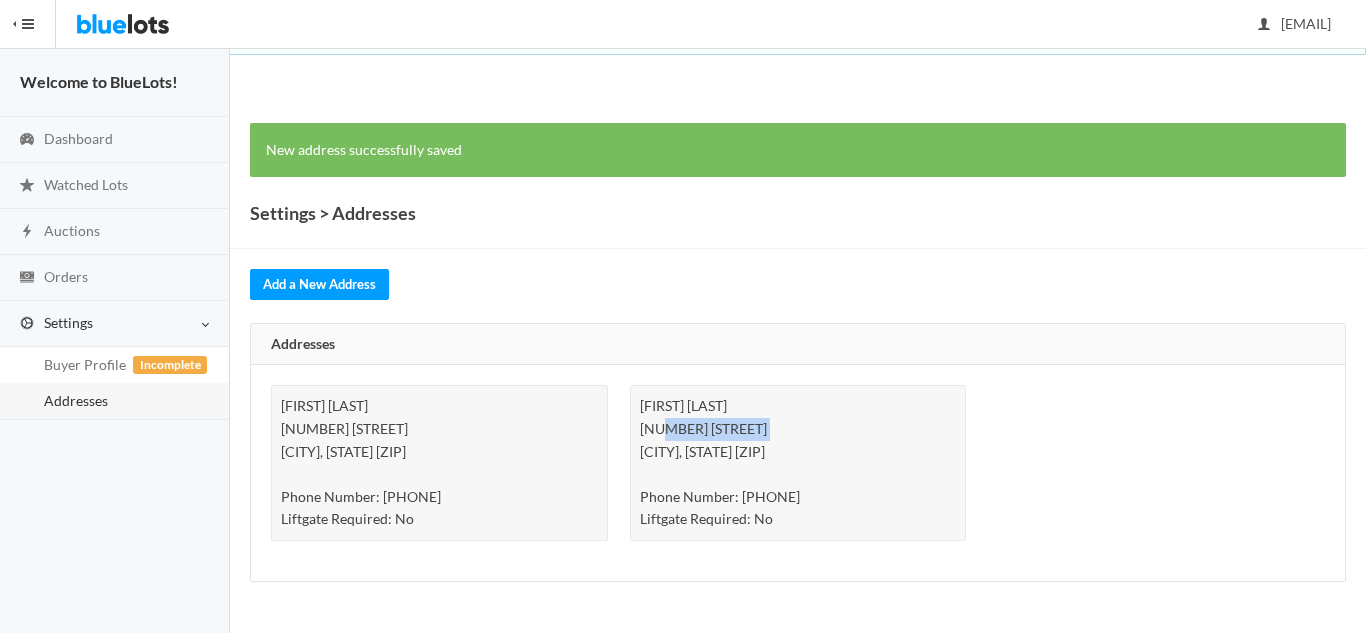 click on "Addresses" at bounding box center [798, 345] 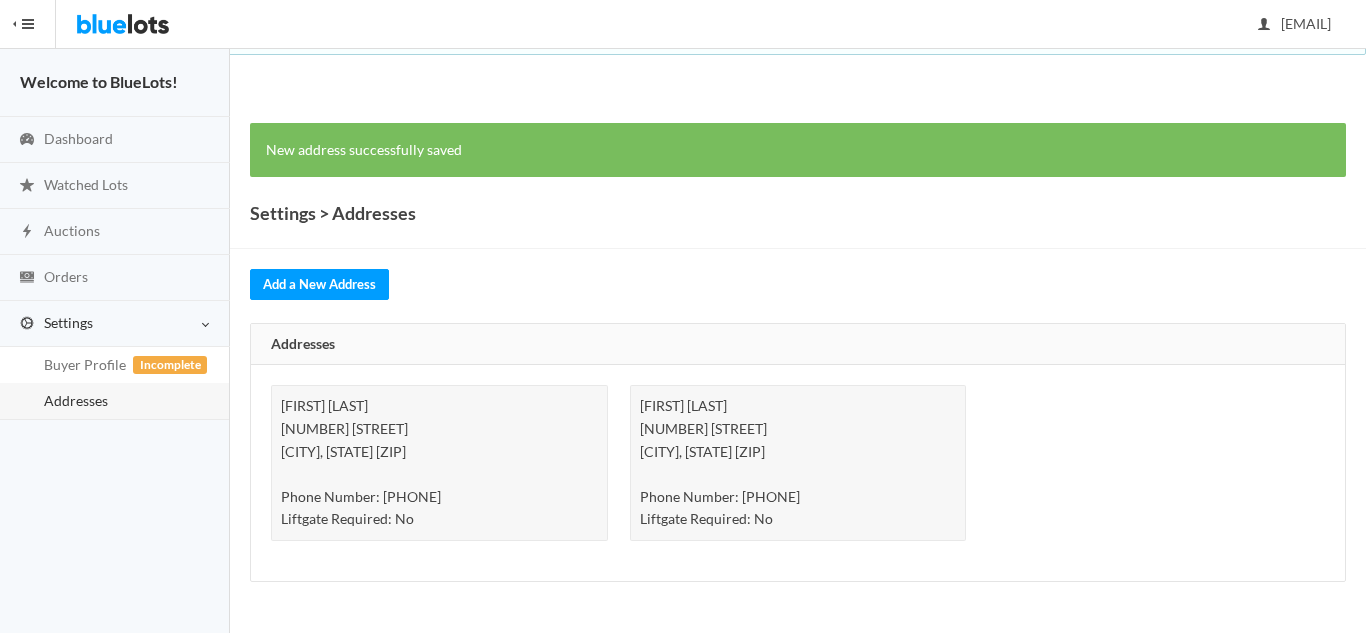 click on "Khawar Saleem
1394 GA Highway 112
Cochran, GA 31014-1640
Phone Number: (478) 388-4581
Liftgate Required: No" at bounding box center (798, 463) 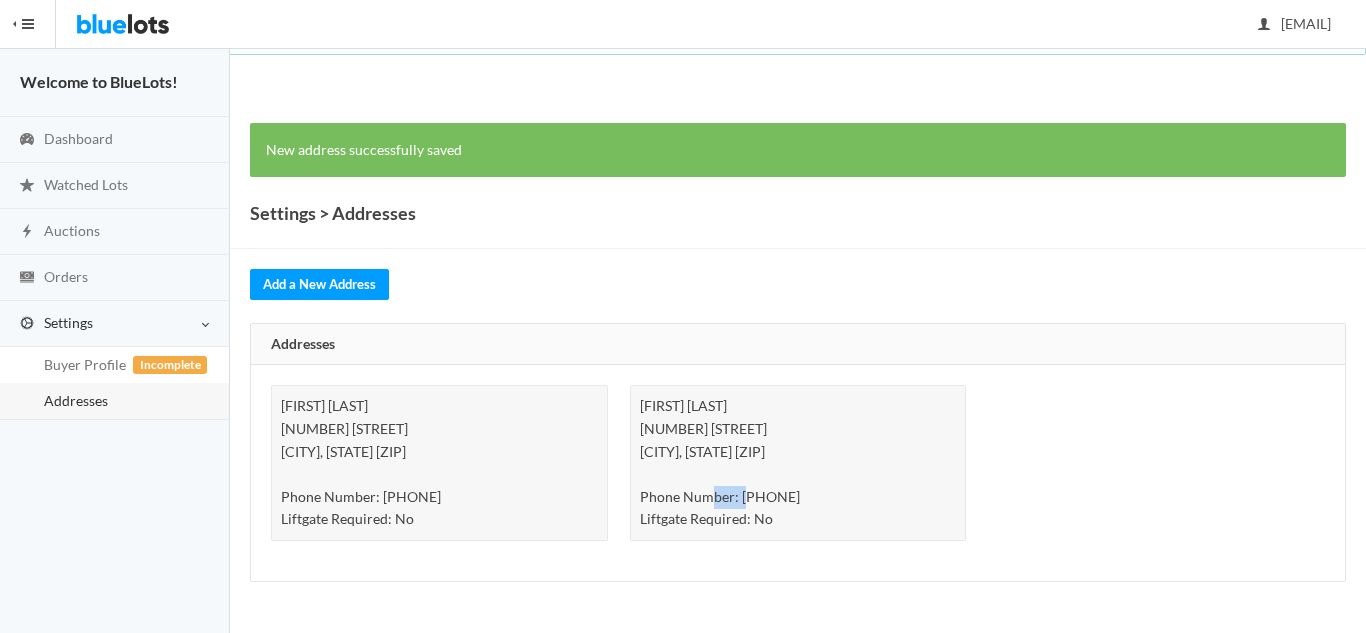 click on "Khawar Saleem
1394 GA Highway 112
Cochran, GA 31014-1640
Phone Number: (478) 388-4581
Liftgate Required: No" at bounding box center [798, 463] 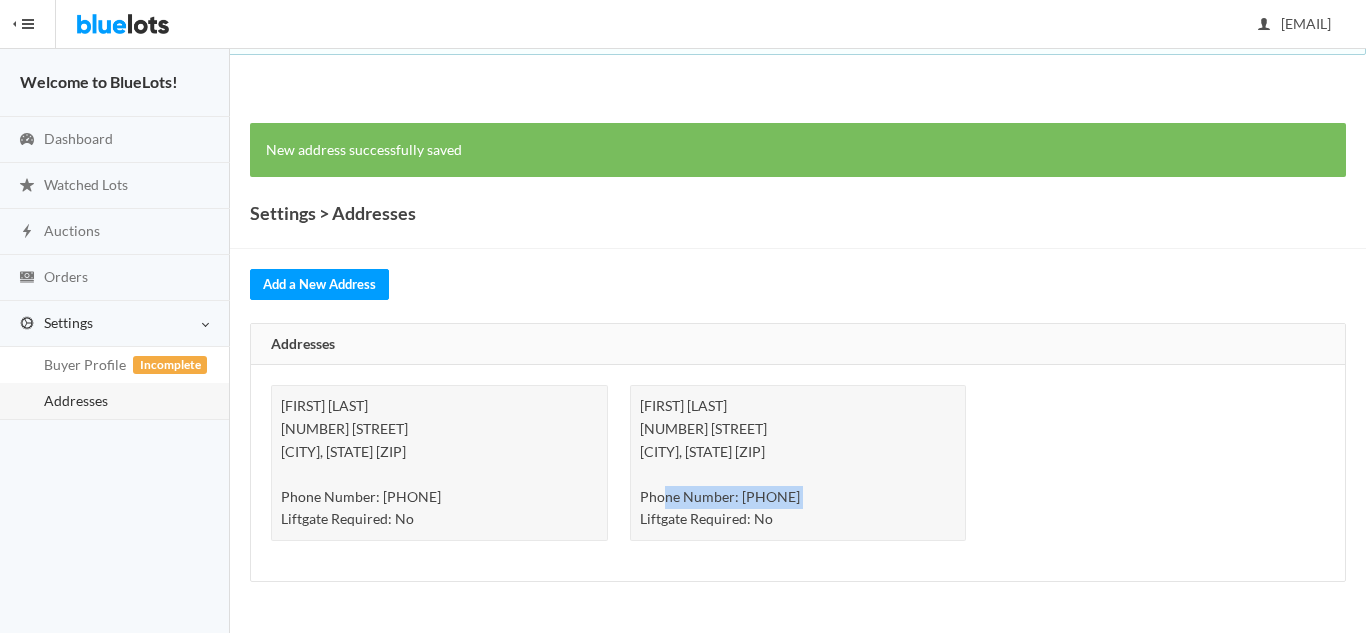 click on "Khawar Saleem
1394 GA Highway 112
Cochran, GA 31014-1640
Phone Number: (478) 388-4581
Liftgate Required: No" at bounding box center (798, 463) 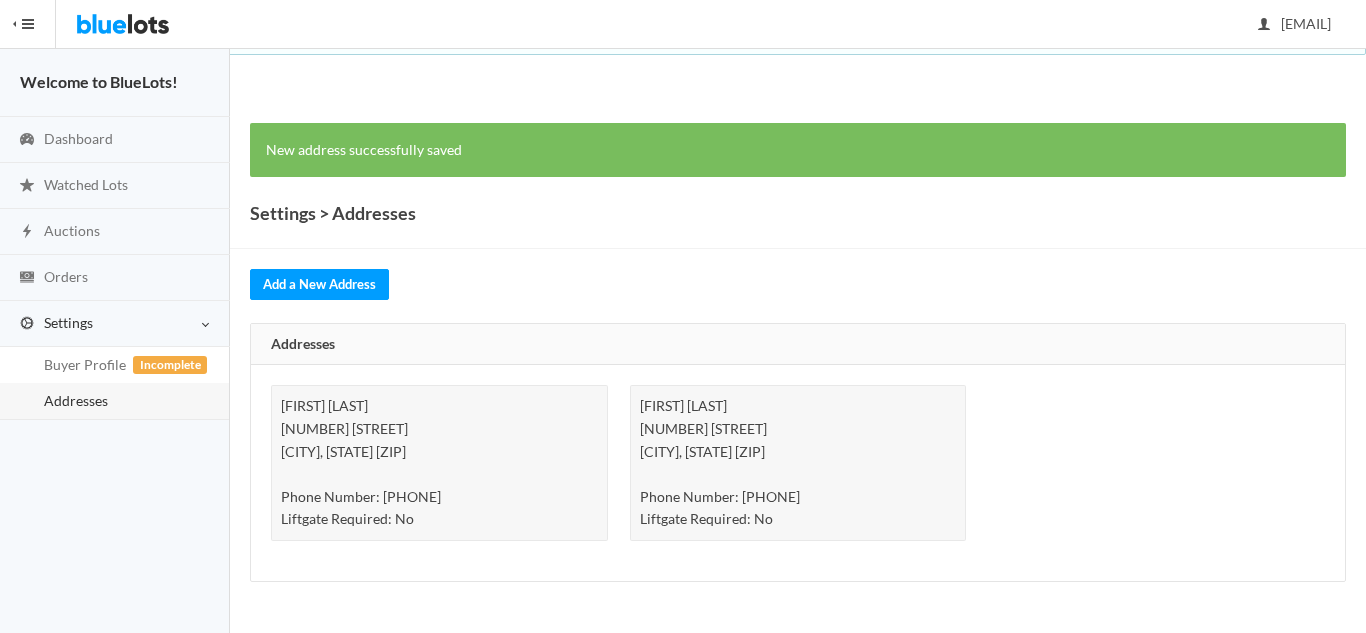 click on "Khawar Saleem
1394 GA Highway 112
Cochran, GA 31014-1640
Phone Number: (478) 388-4581
Liftgate Required: No" at bounding box center [798, 463] 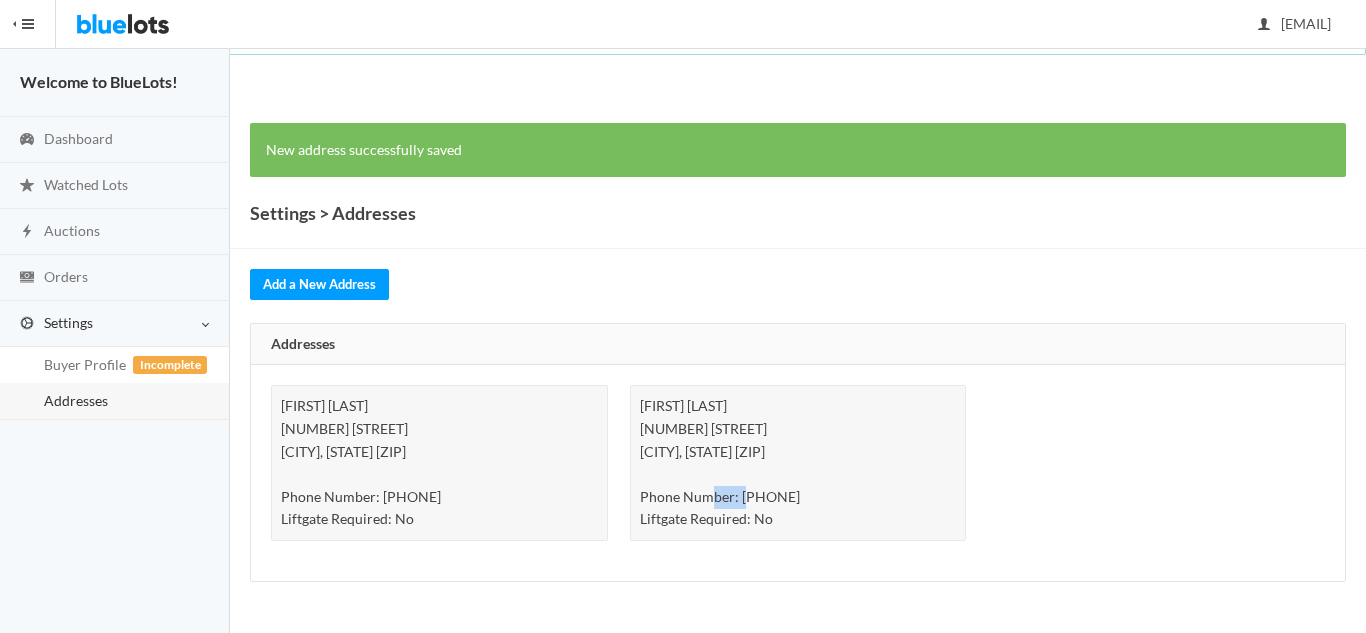 click on "Khawar Saleem
1394 GA Highway 112
Cochran, GA 31014-1640
Phone Number: (478) 388-4581
Liftgate Required: No" at bounding box center [798, 463] 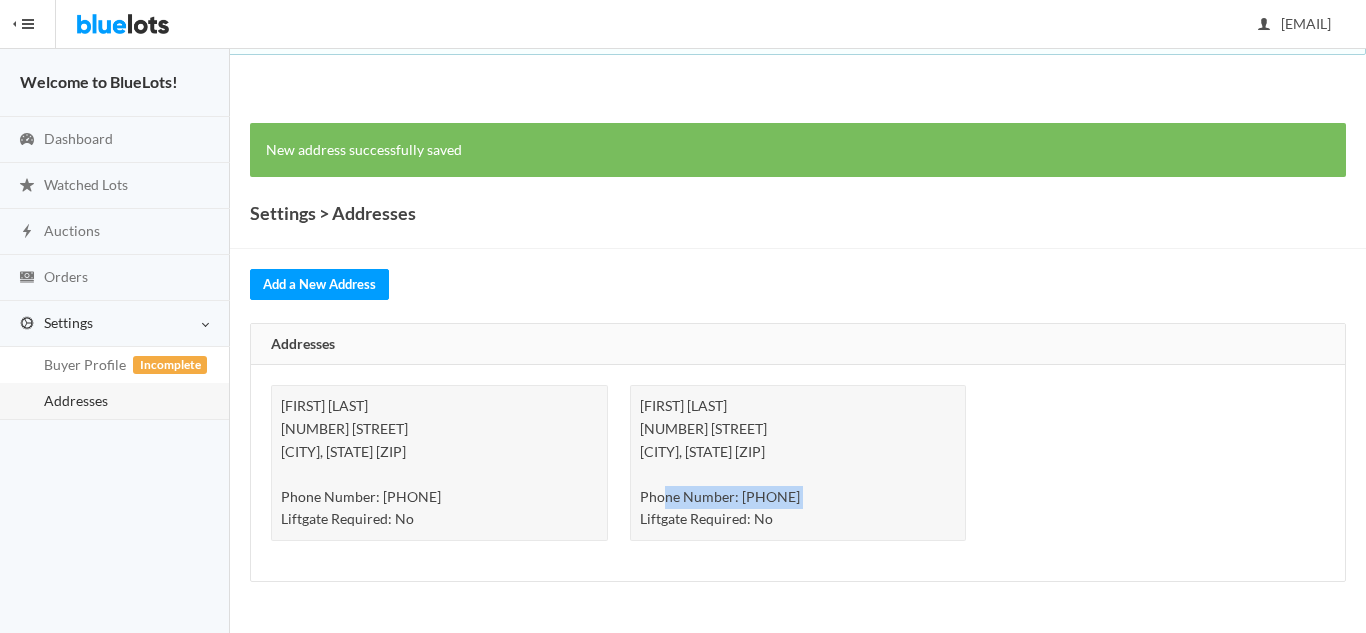 click on "Khawar Saleem
1394 GA Highway 112
Cochran, GA 31014-1640
Phone Number: (478) 388-4581
Liftgate Required: No" at bounding box center (798, 463) 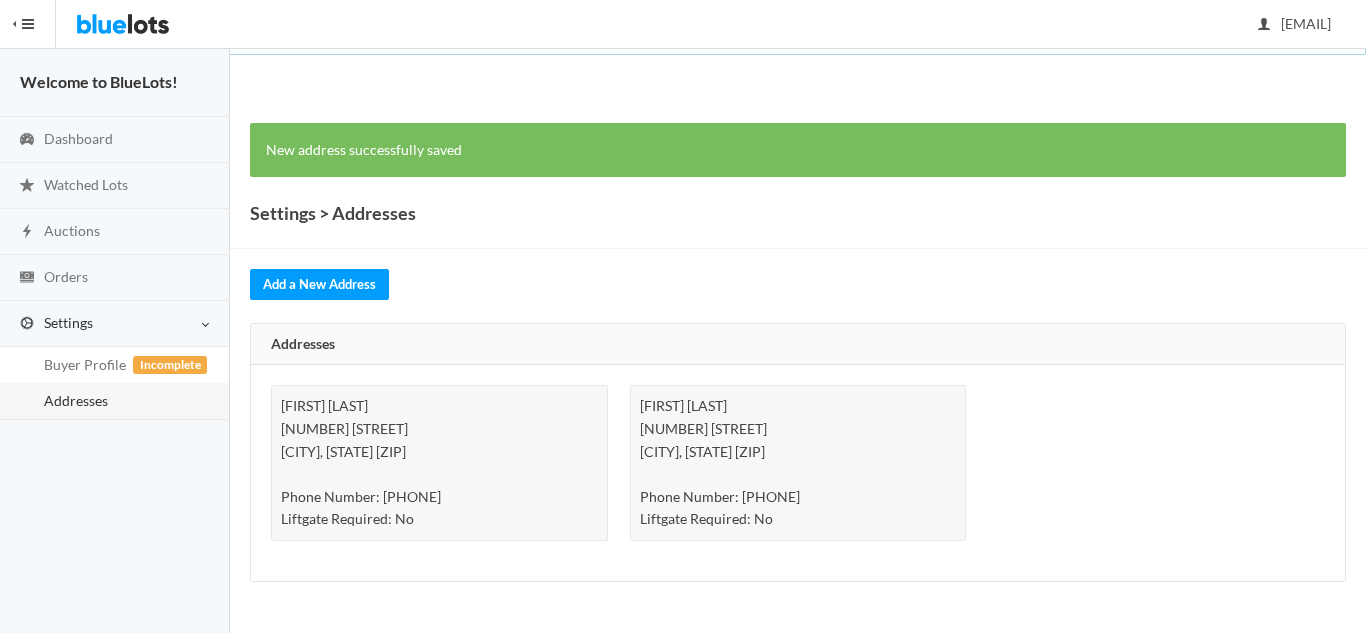 click on "Khawar Saleem
1394 GA Highway 112
Cochran, GA 31014-1640
Phone Number: (478) 388-4581
Liftgate Required: No" at bounding box center [798, 463] 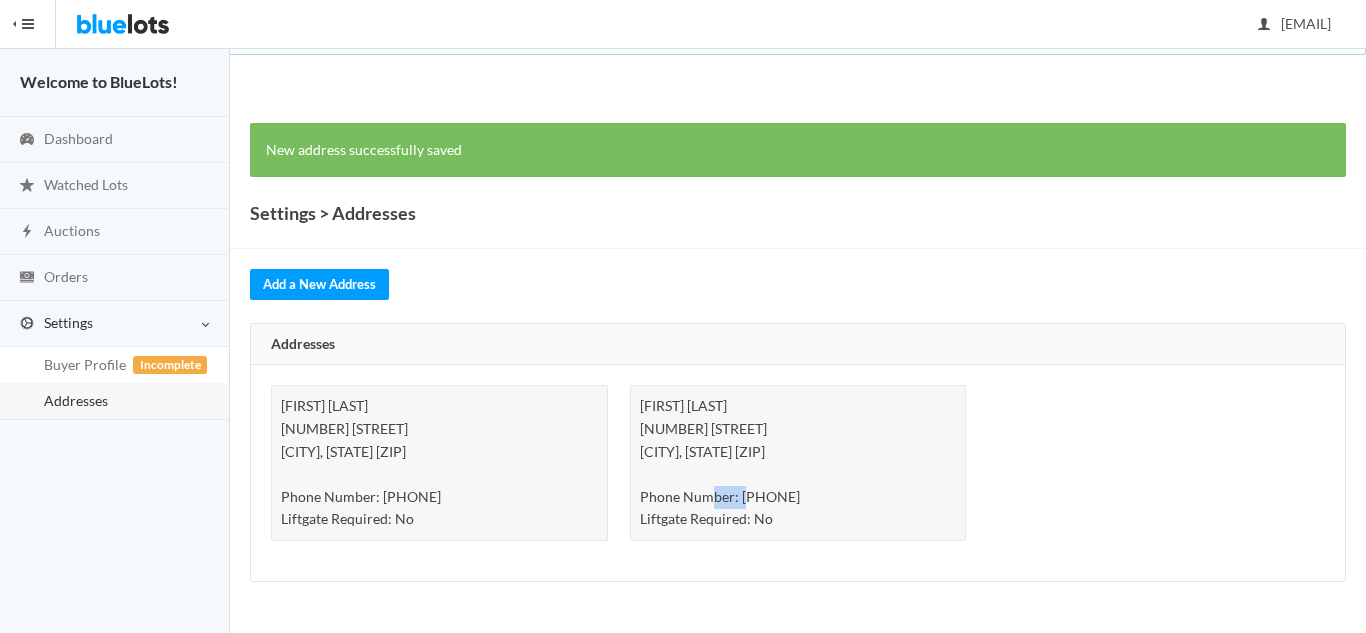 click on "Khawar Saleem
1394 GA Highway 112
Cochran, GA 31014-1640
Phone Number: (478) 388-4581
Liftgate Required: No" at bounding box center (798, 463) 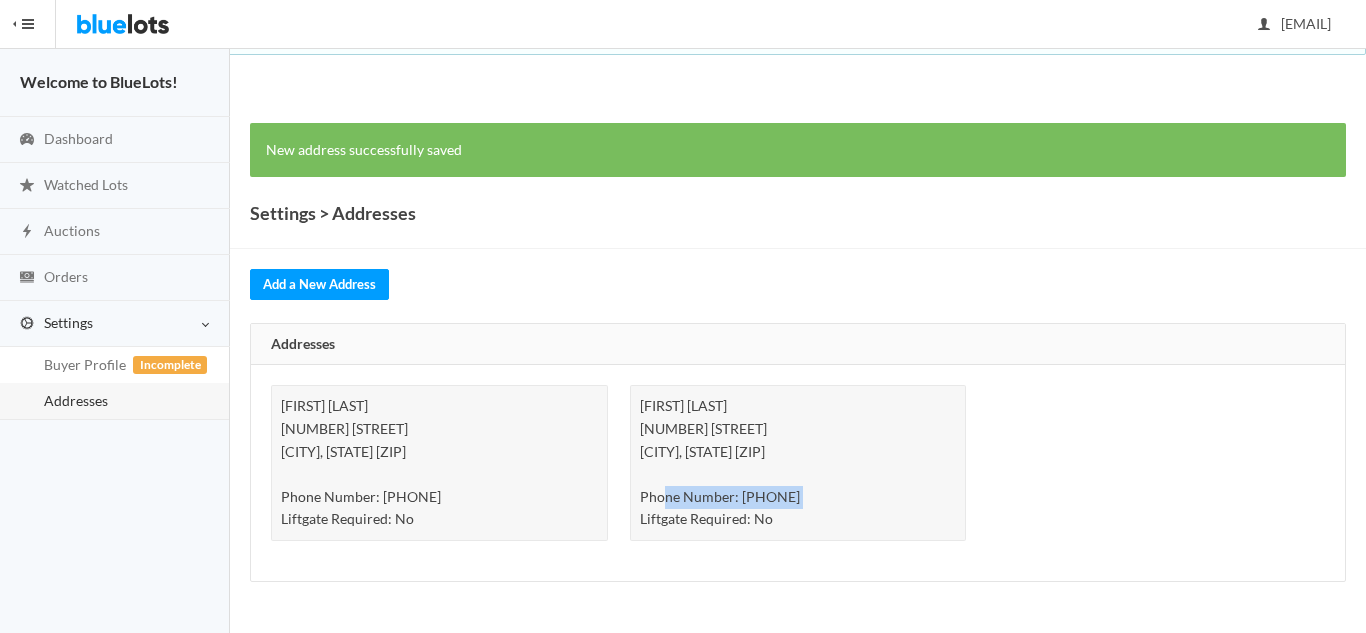 click on "Khawar Saleem
1394 GA Highway 112
Cochran, GA 31014-1640
Phone Number: (478) 388-4581
Liftgate Required: No" at bounding box center (798, 463) 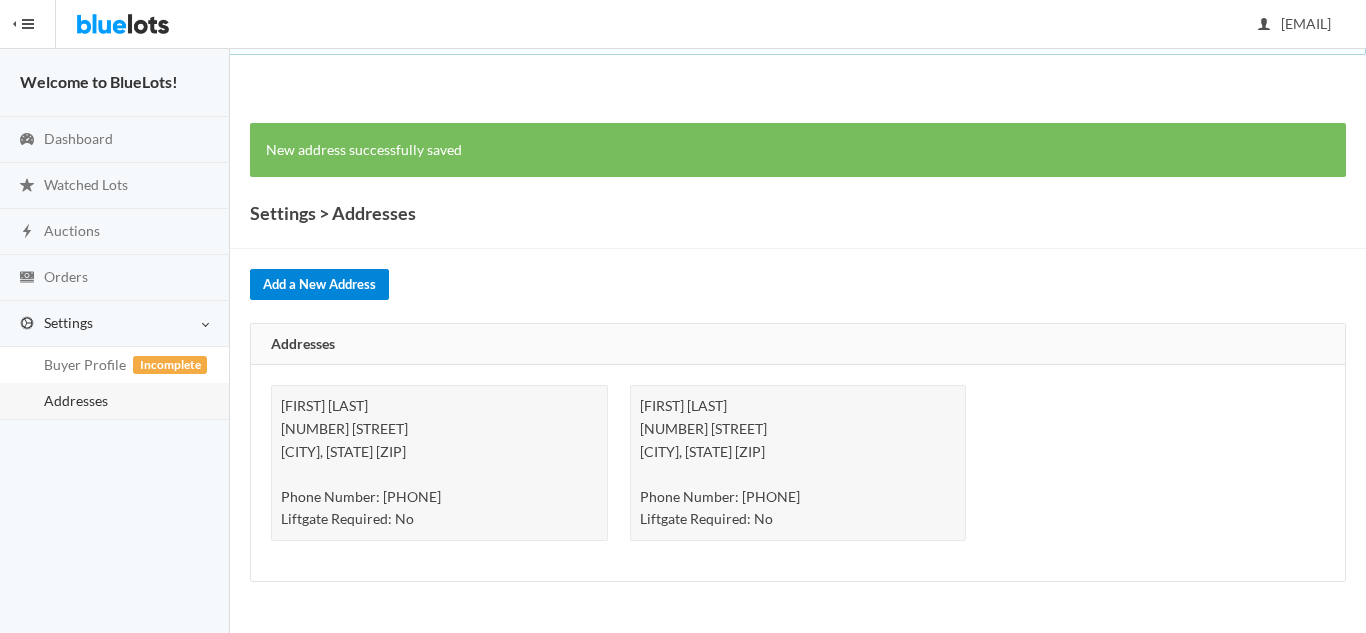 click on "Add a New Address" at bounding box center [319, 284] 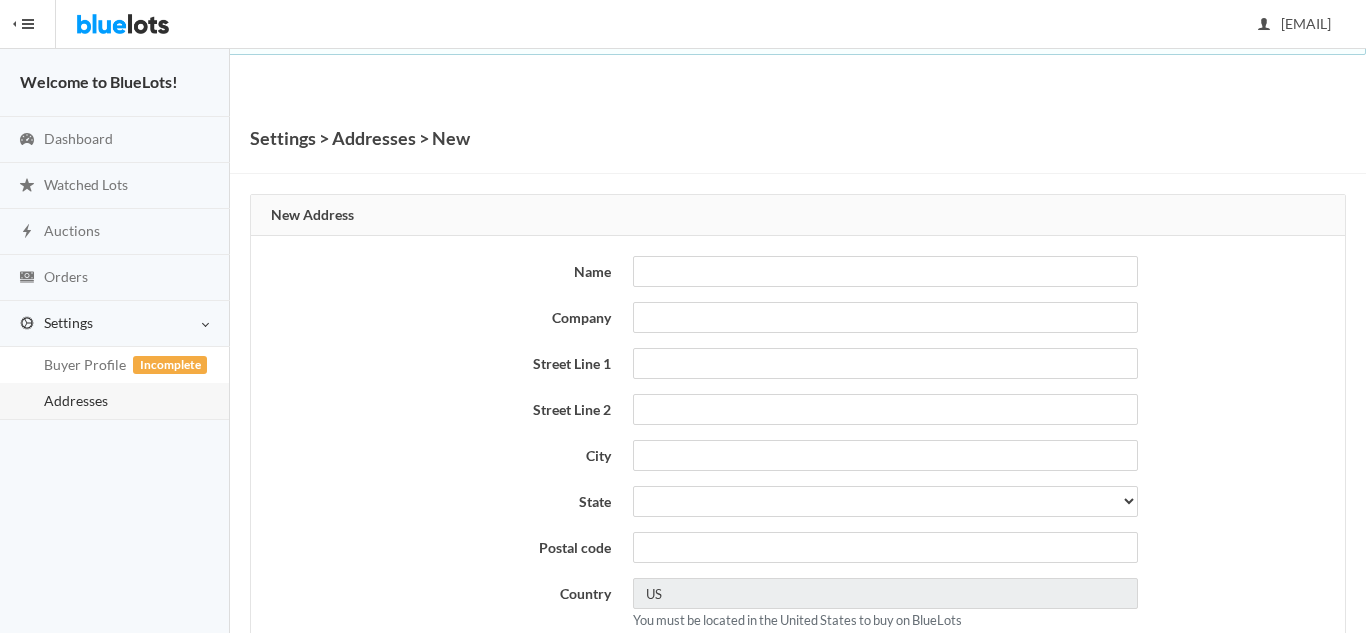 scroll, scrollTop: 0, scrollLeft: 0, axis: both 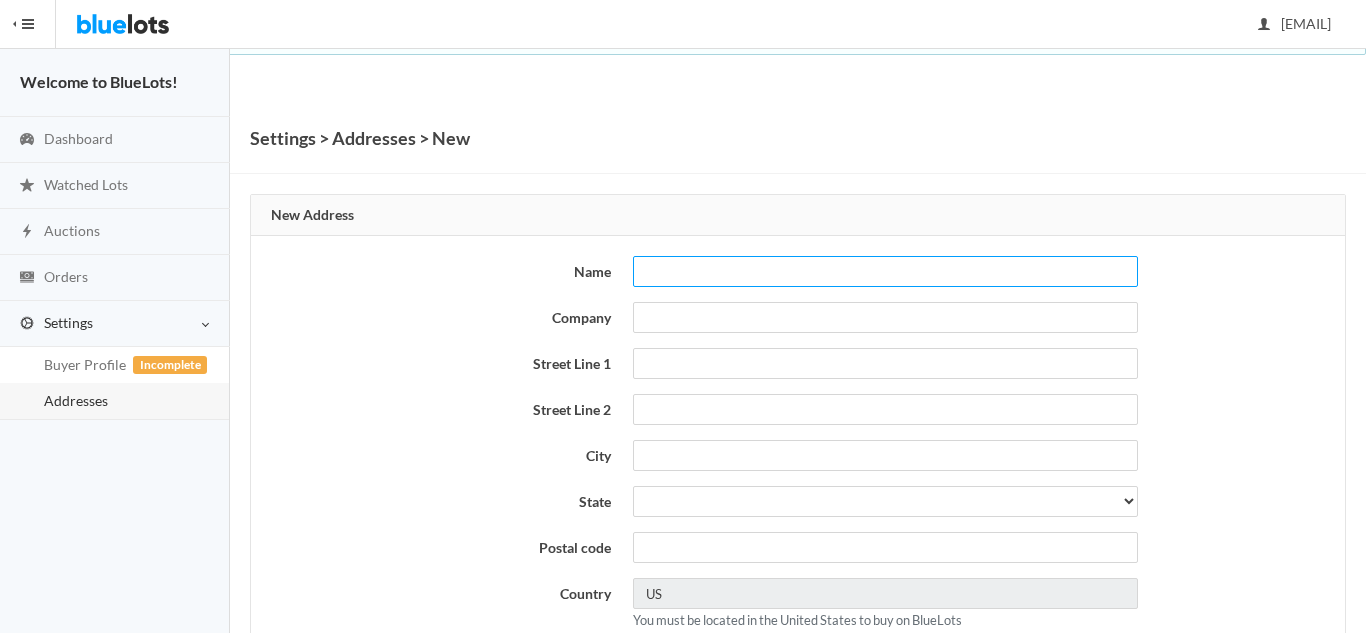 click at bounding box center (885, 271) 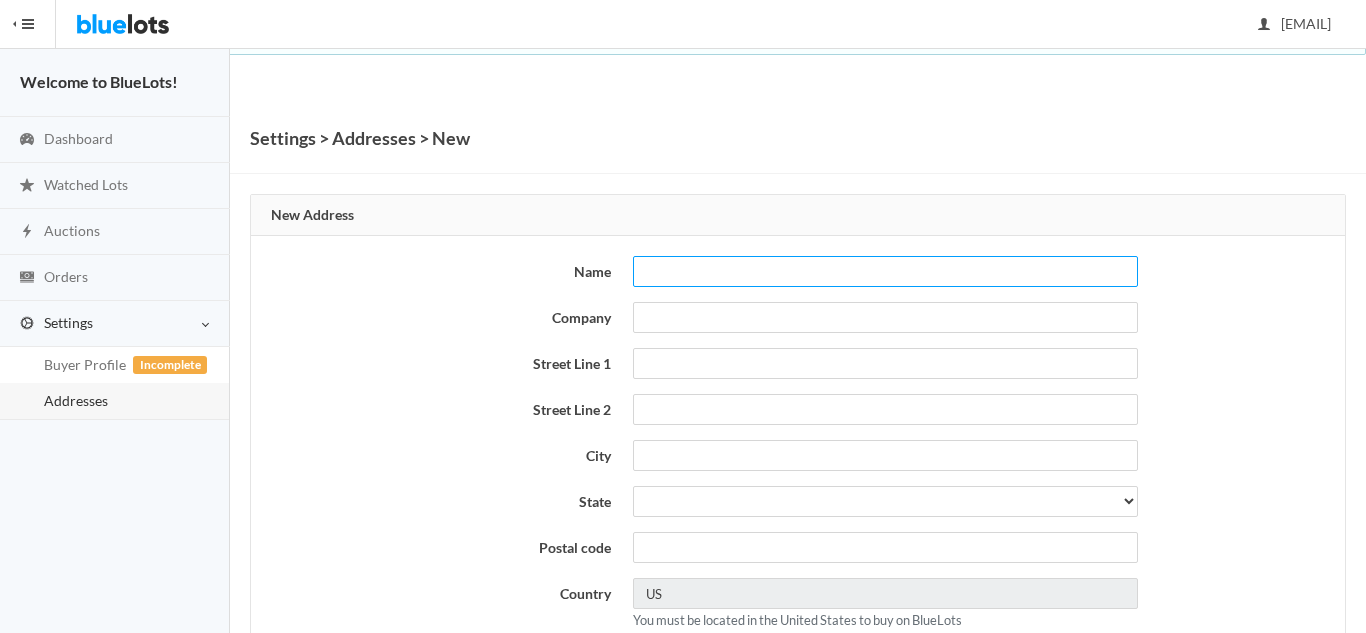 type on "[FIRST] [LAST]" 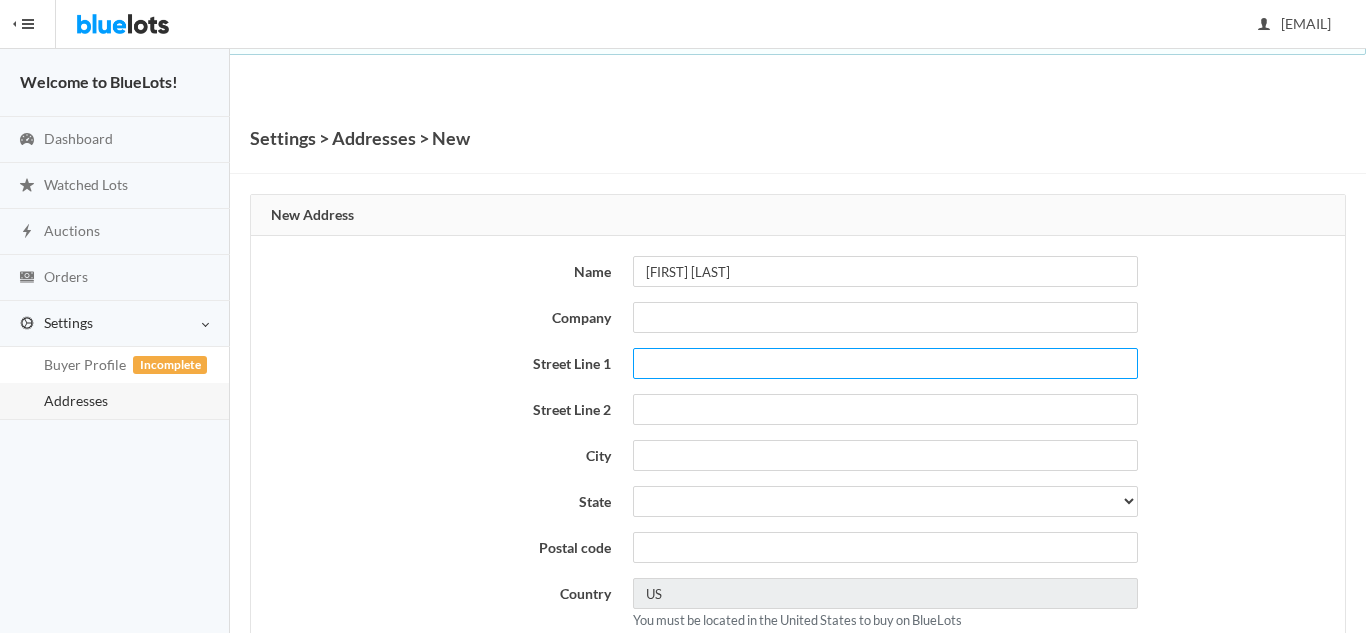 type on "[NUMBER] [STREET]" 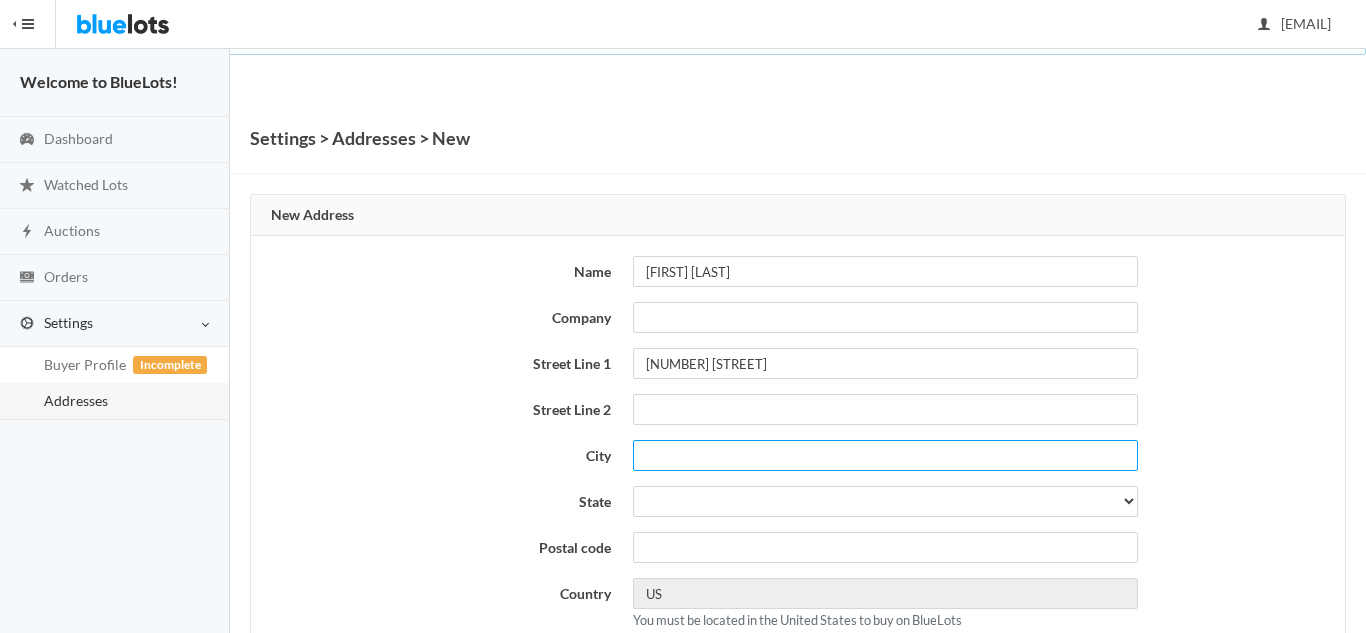 type on "Farmingdale" 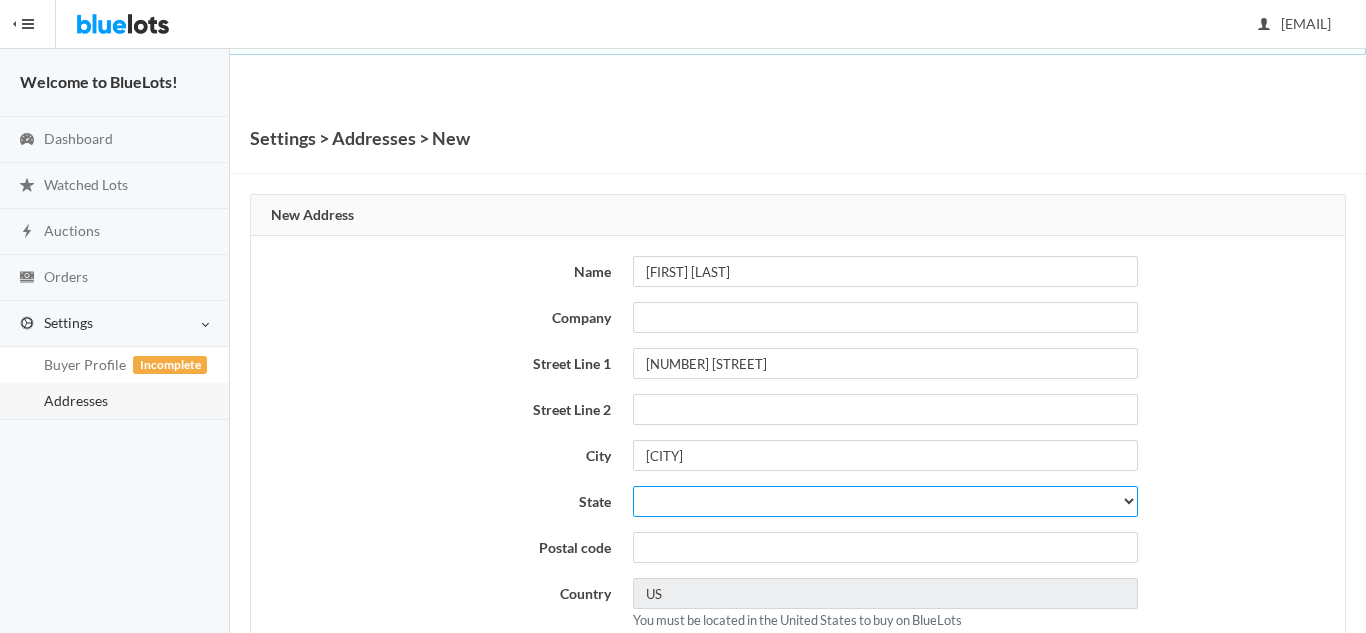 select on "NY" 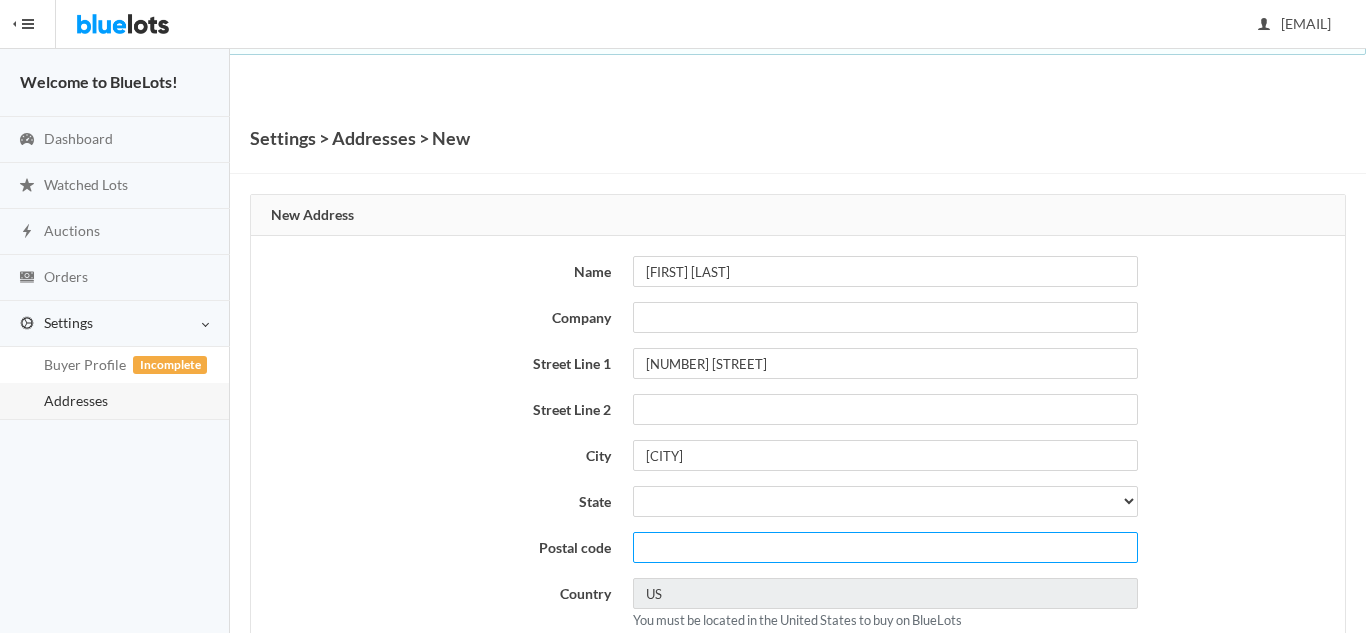 type on "11735" 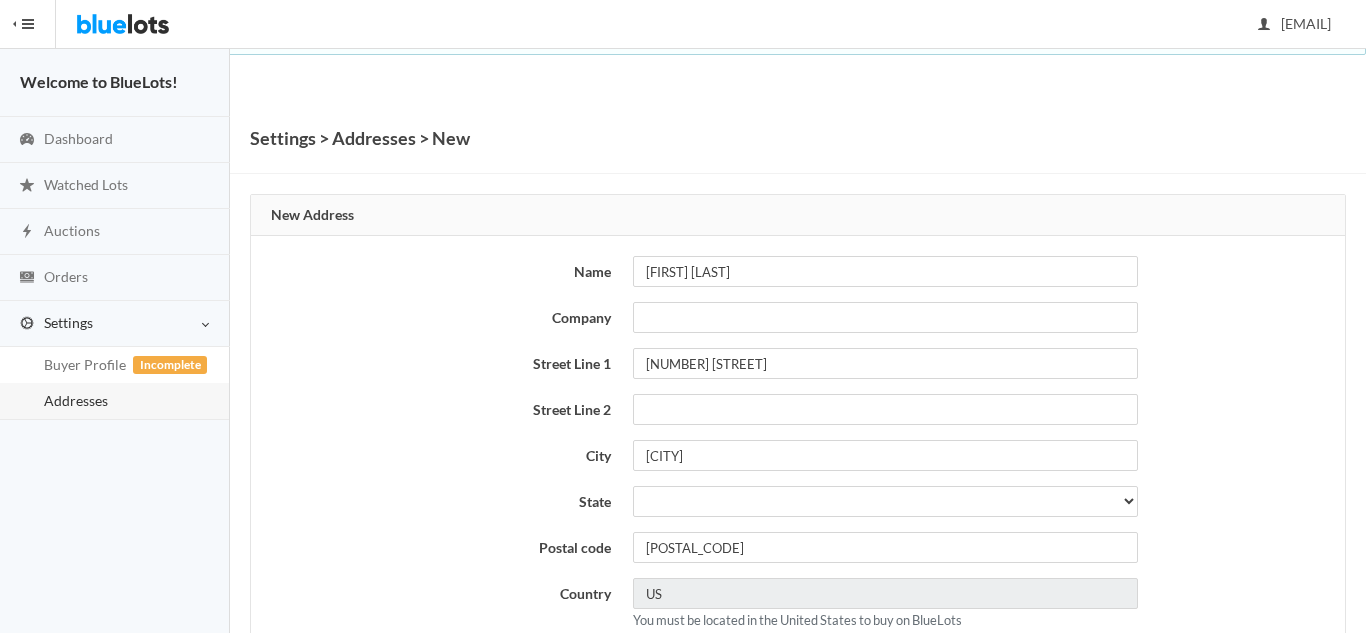 type on "4783884581" 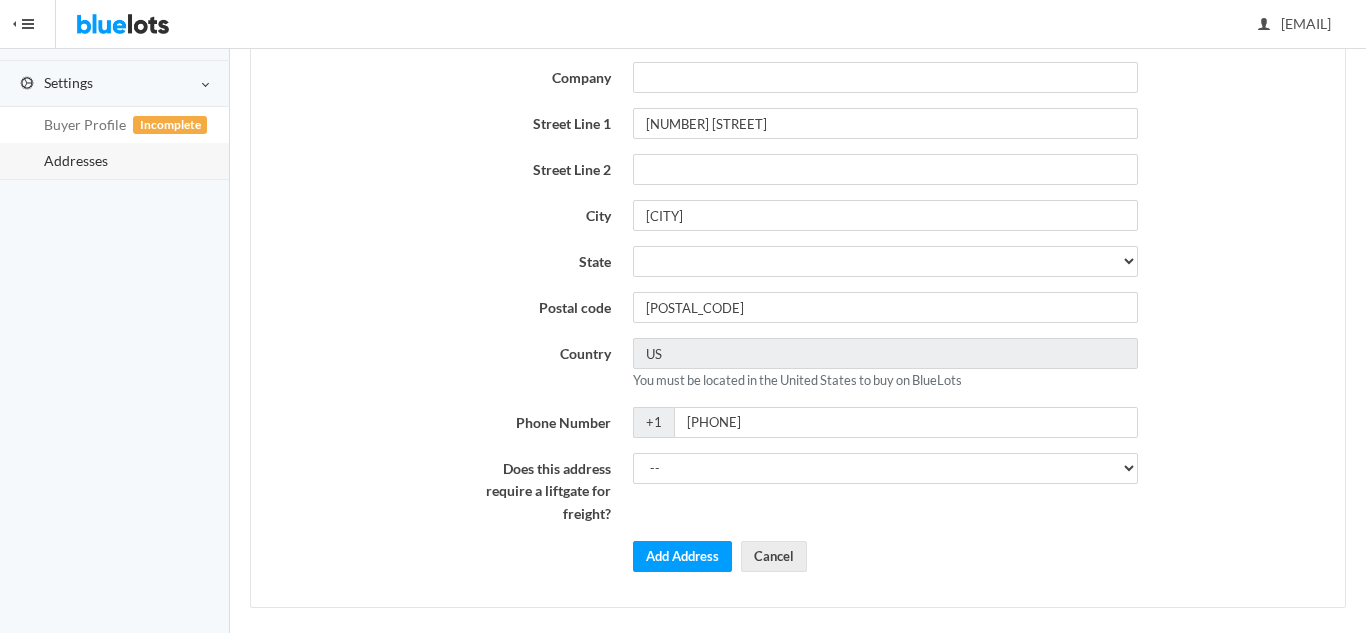 scroll, scrollTop: 246, scrollLeft: 0, axis: vertical 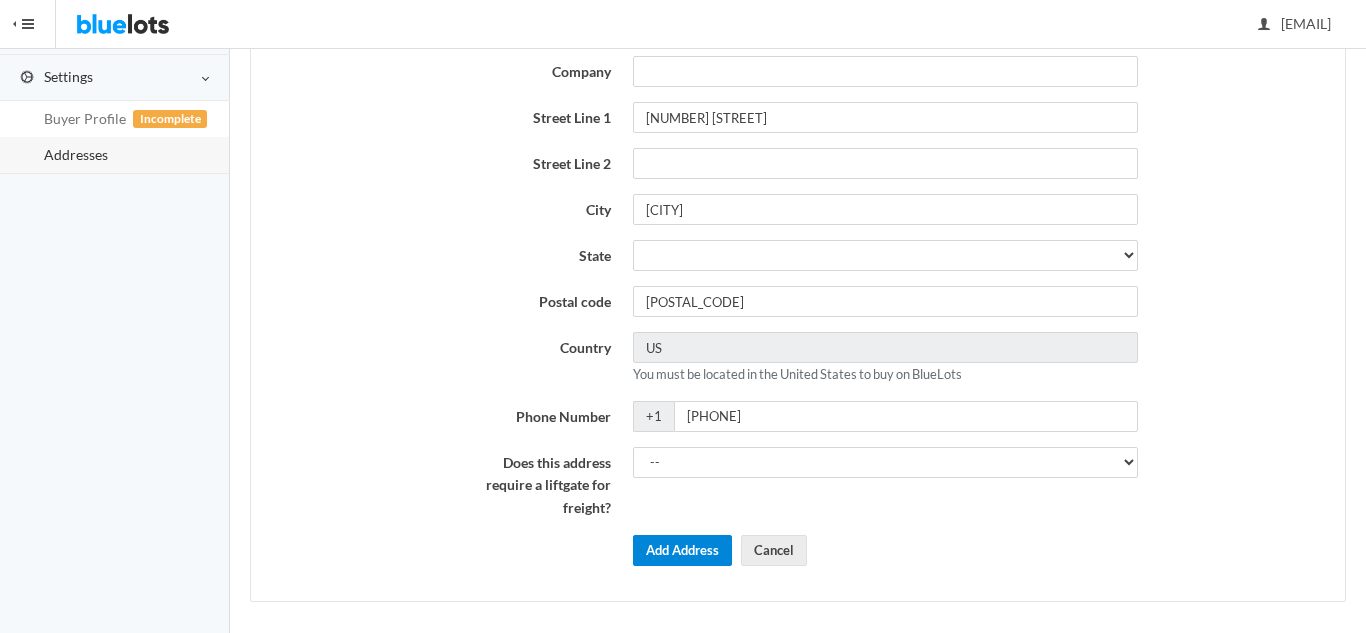 click on "Add Address" at bounding box center (682, 550) 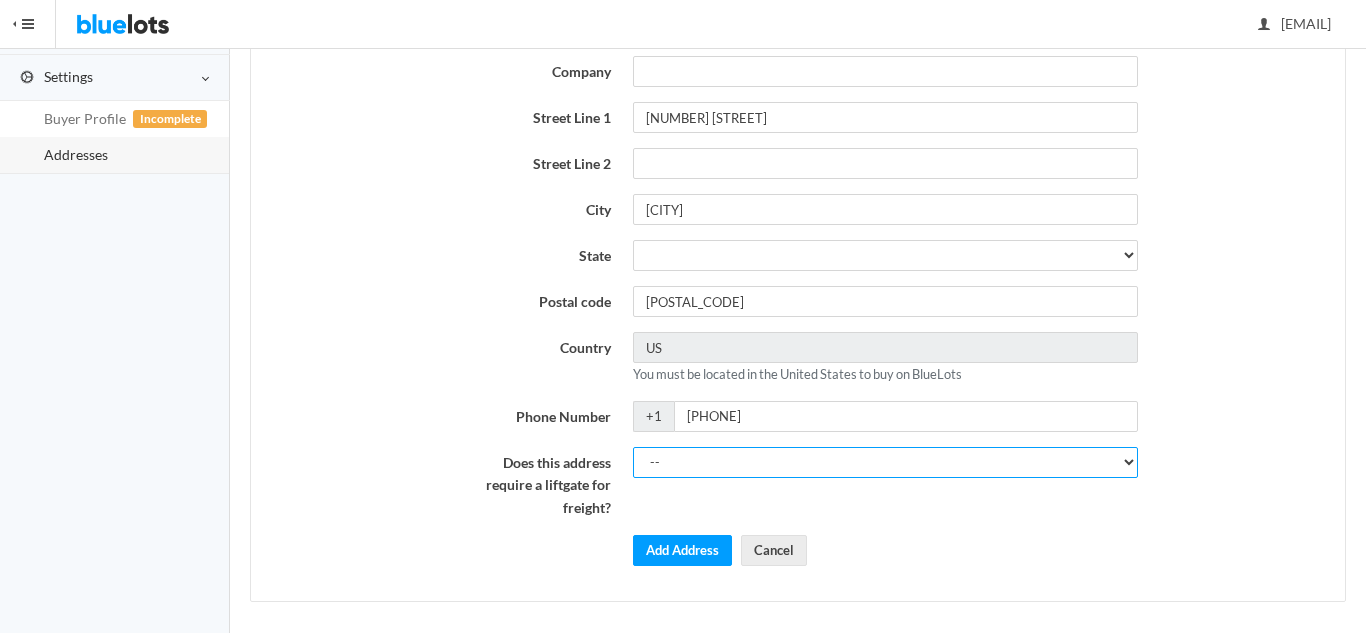 click on "--
Yes
No" at bounding box center [885, 462] 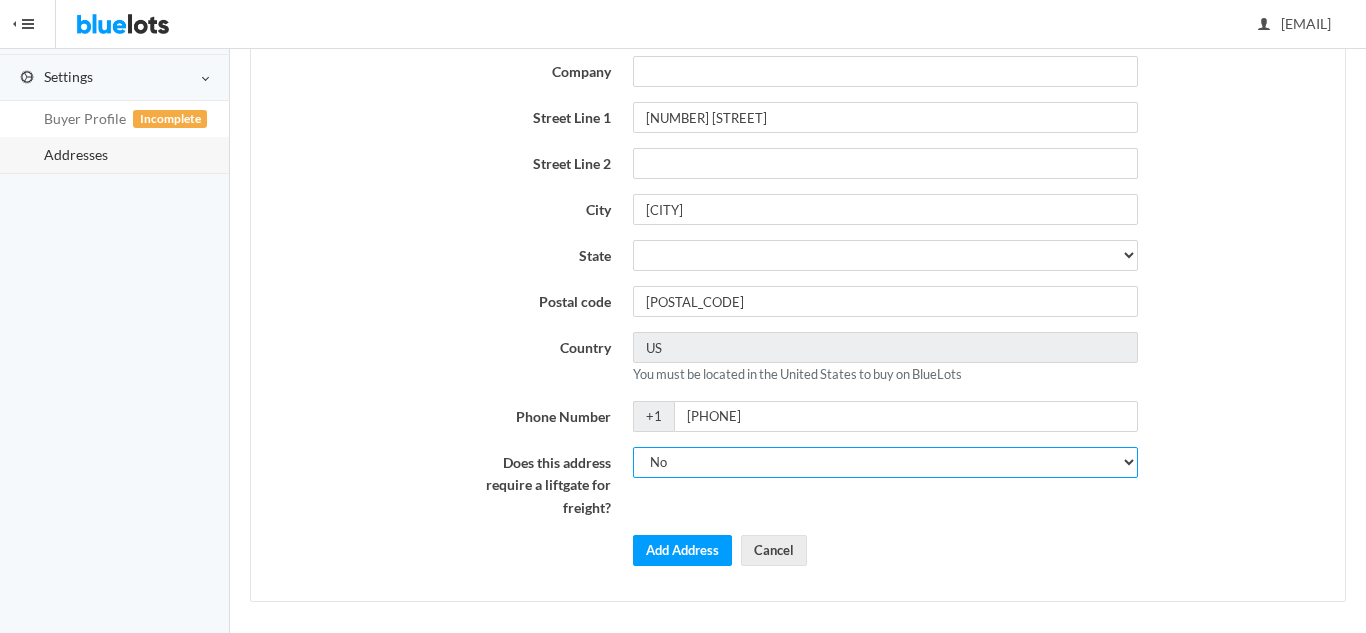 click on "--
Yes
No" at bounding box center (885, 462) 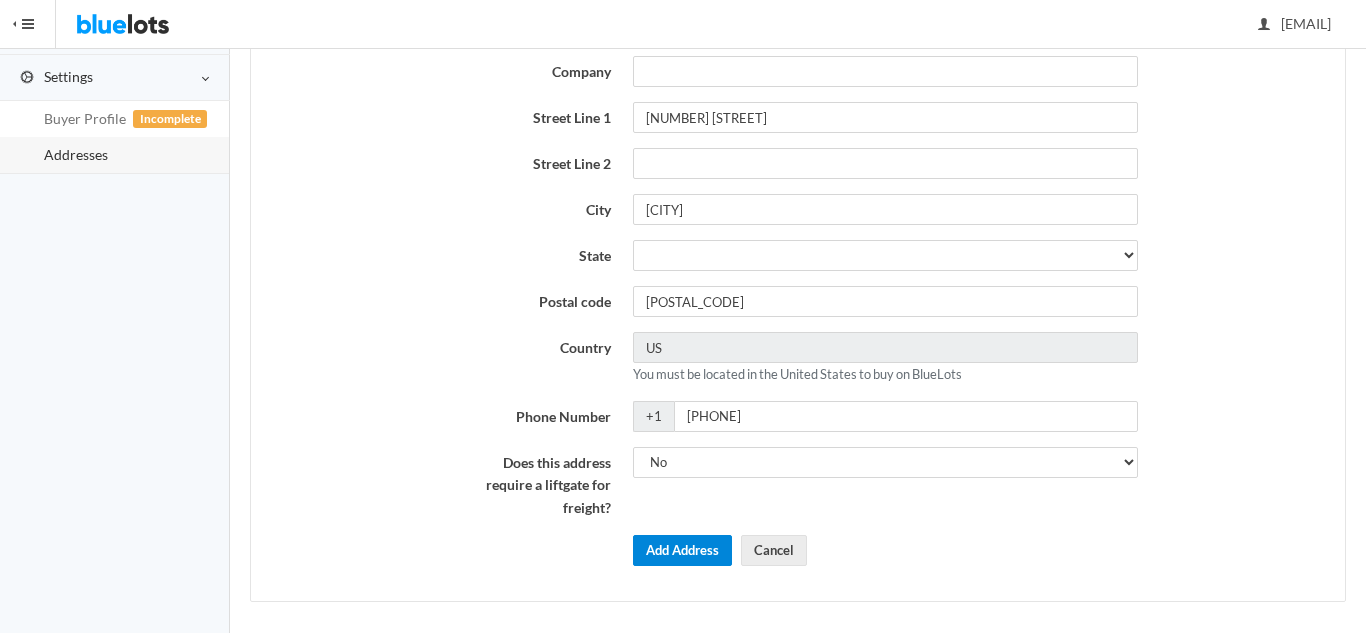 click on "Add Address" at bounding box center (682, 550) 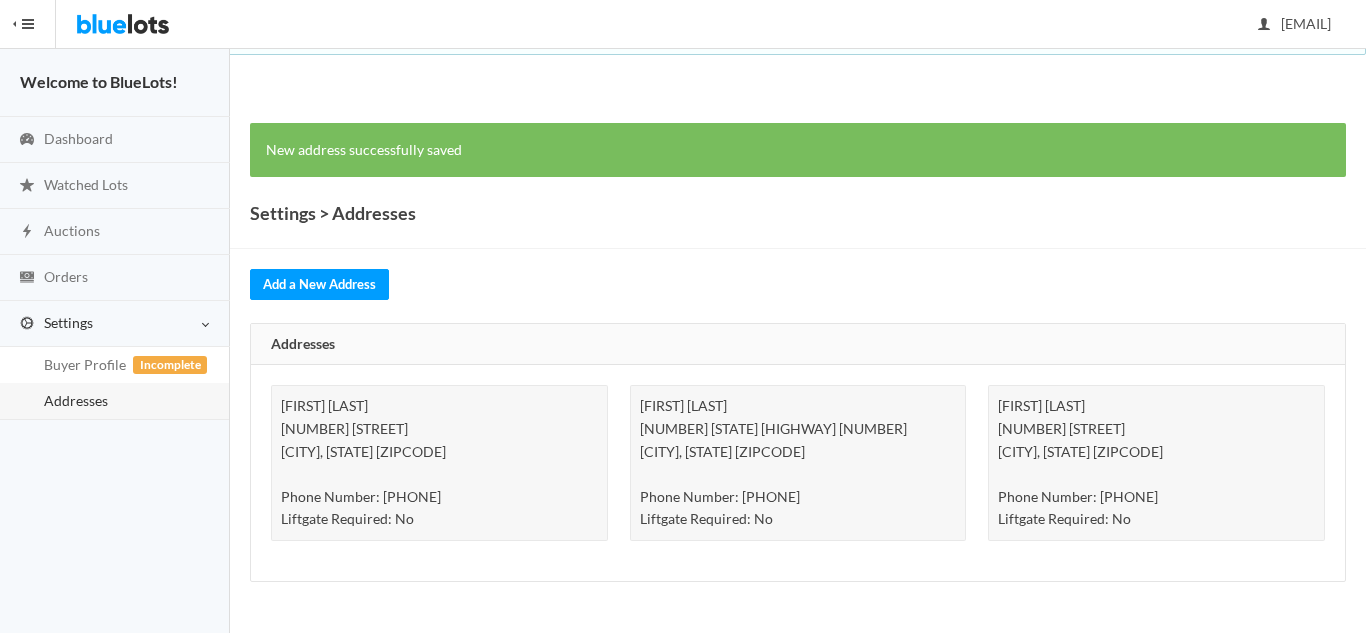 scroll, scrollTop: 0, scrollLeft: 0, axis: both 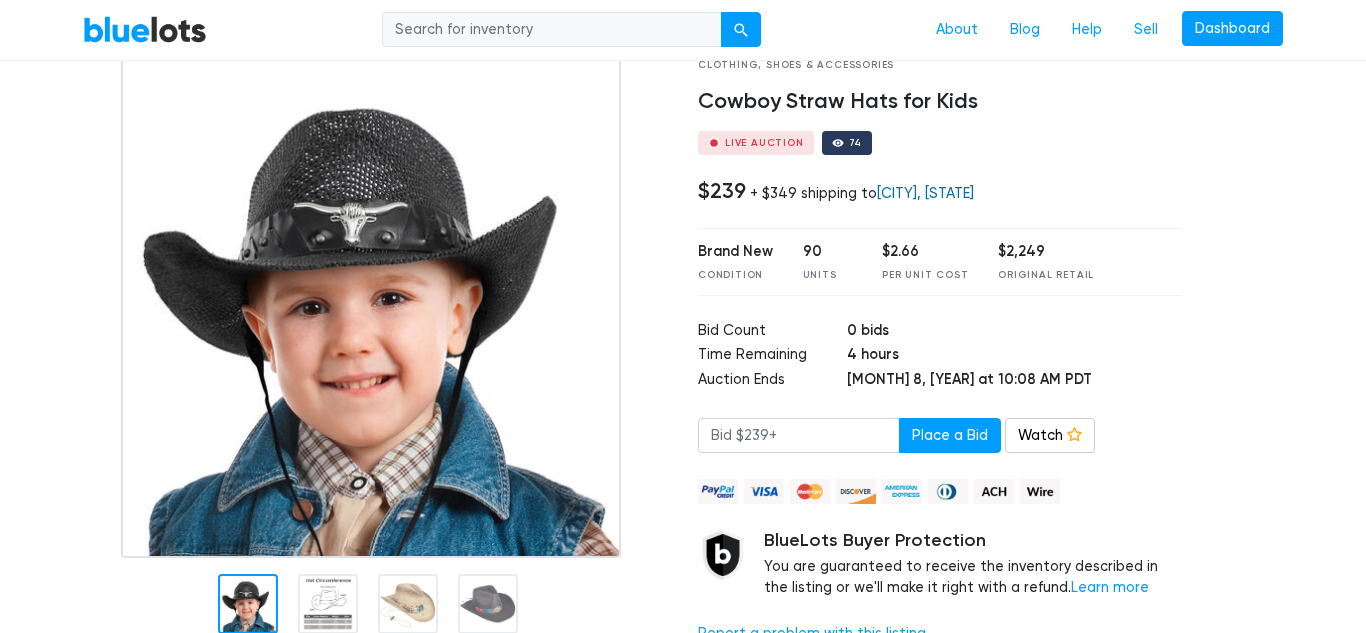 click on "Macon, GA" at bounding box center [925, 193] 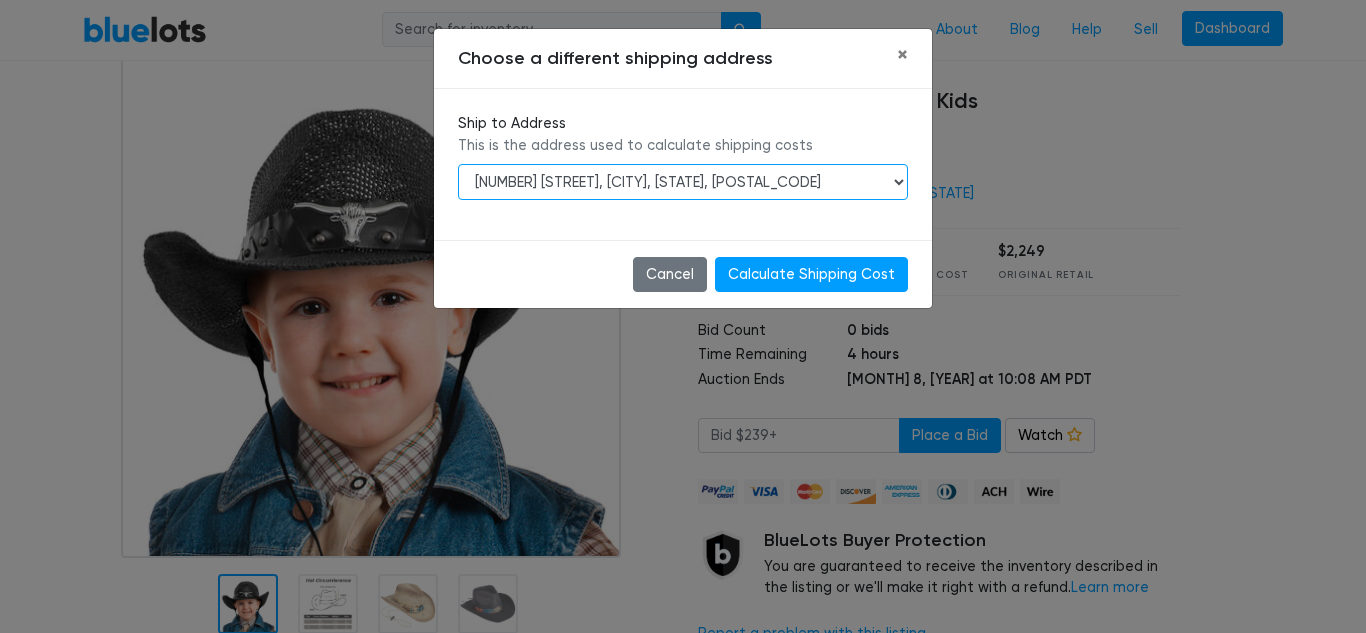click on "3518 Jeffersonville Rd, Macon, GA, 31217-5312
1394 GA Highway 112, Cochran, GA, 31014-1640
756 Main St, Farmingdale, NY, 11735-4136" at bounding box center [683, 182] 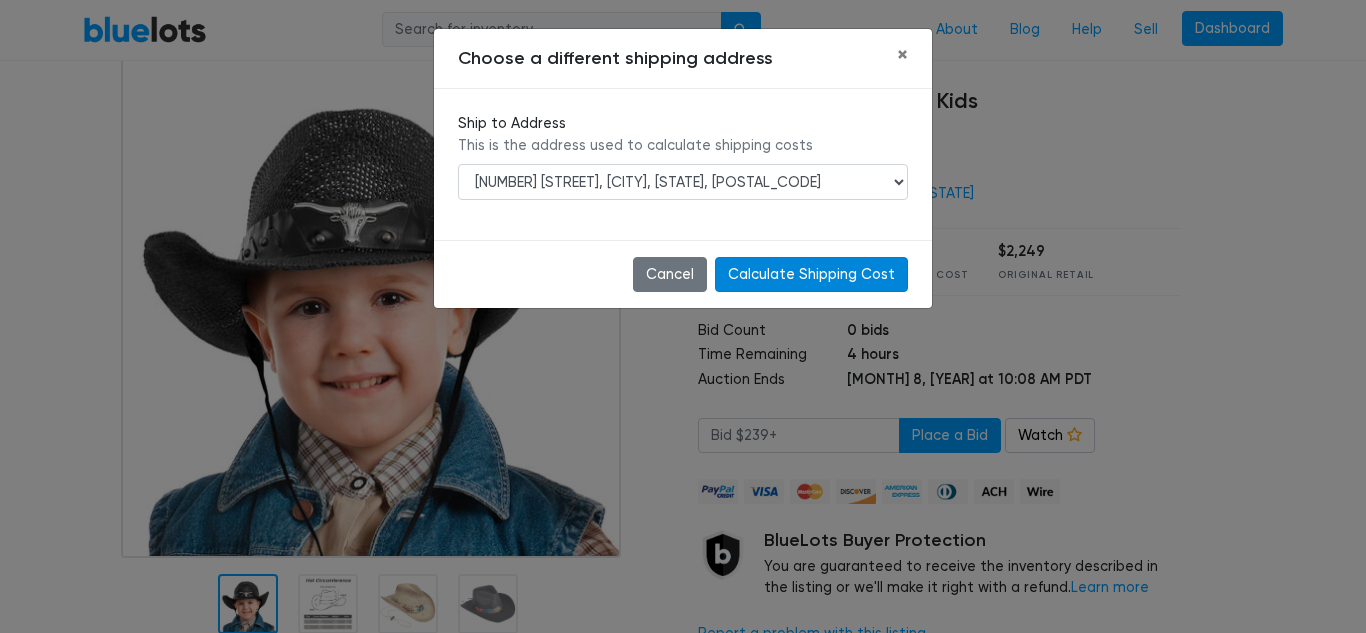 click on "Calculate Shipping Cost" at bounding box center [811, 275] 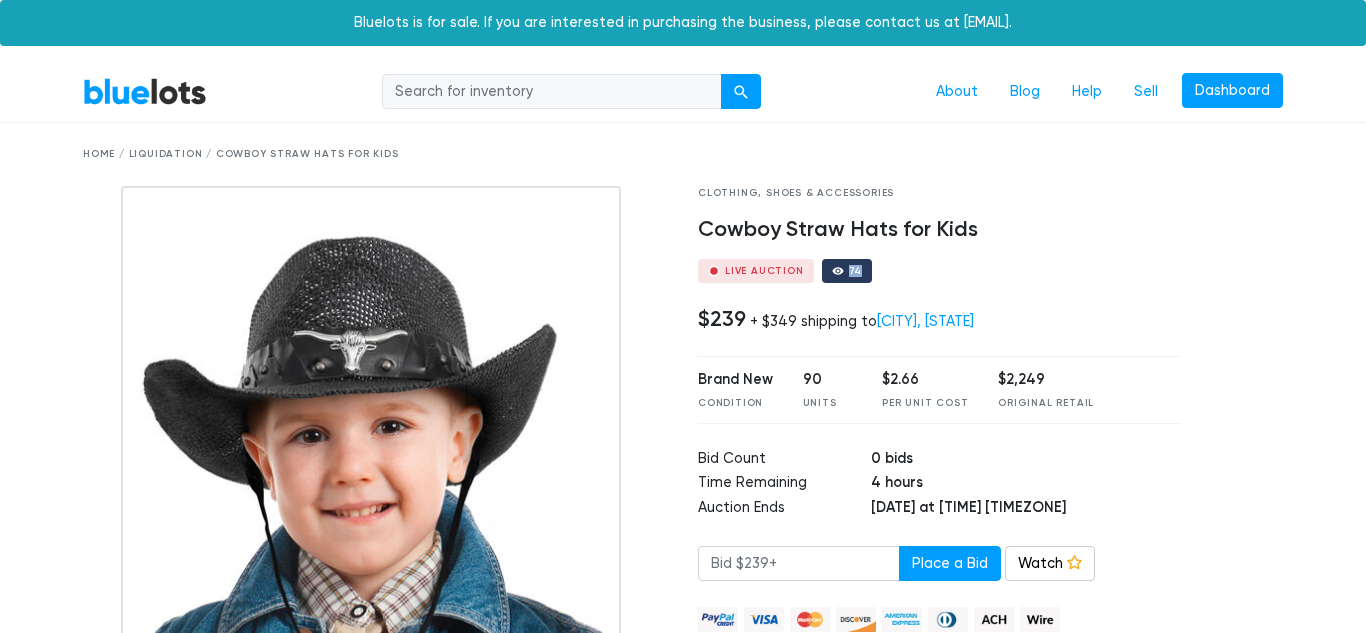 scroll, scrollTop: 3, scrollLeft: 0, axis: vertical 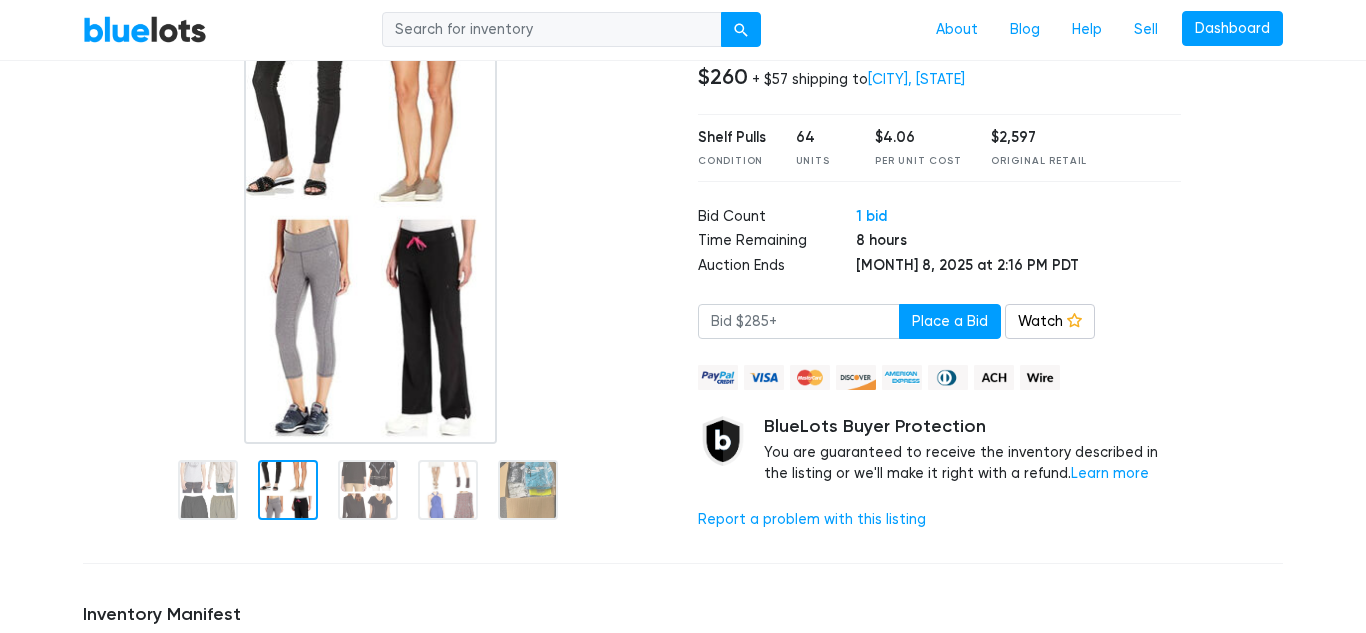 click at bounding box center (288, 490) 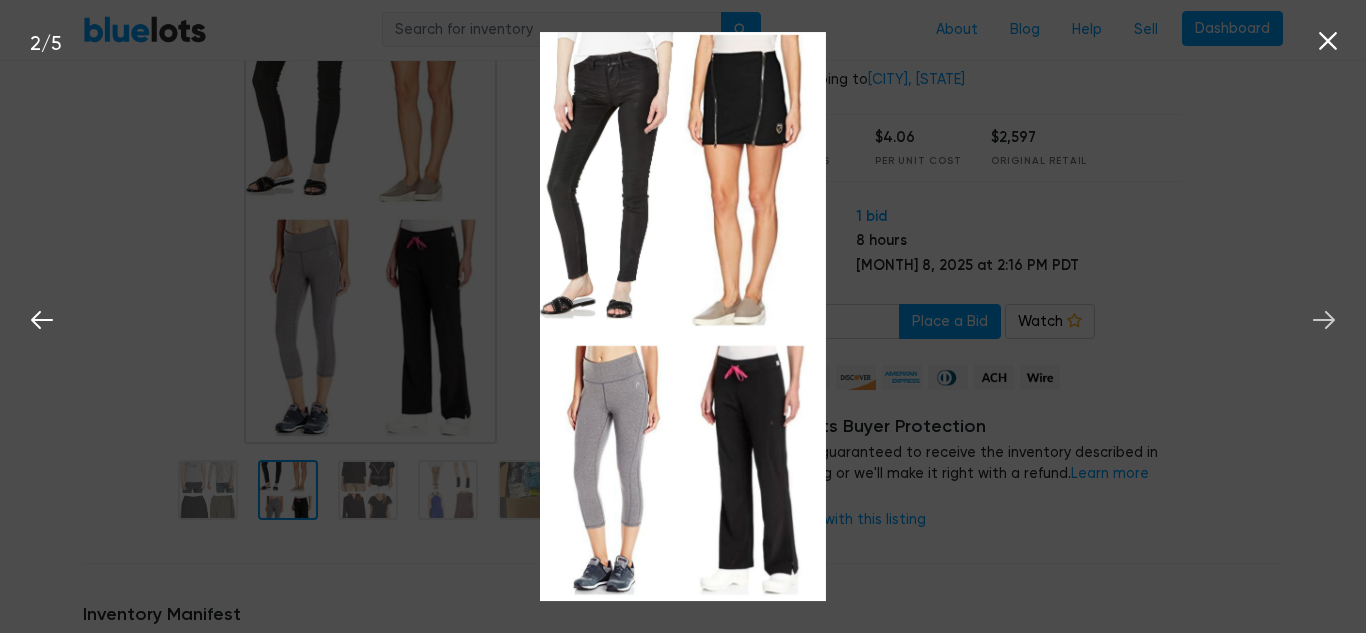 click 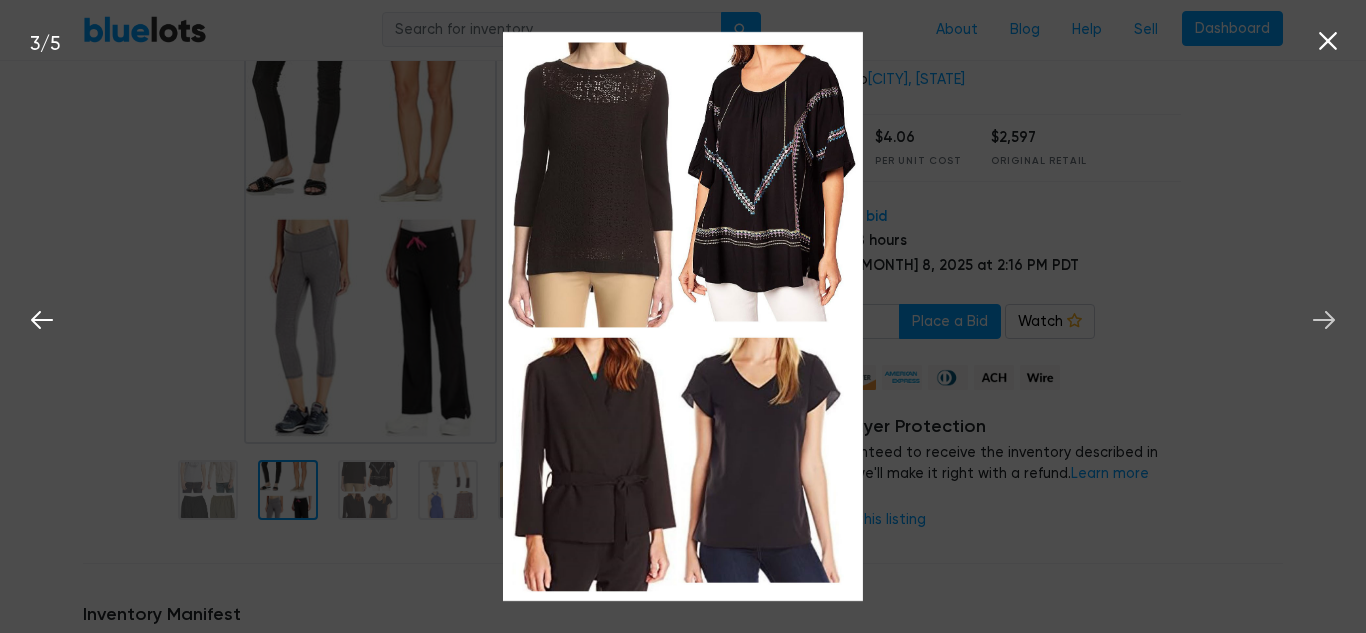 click 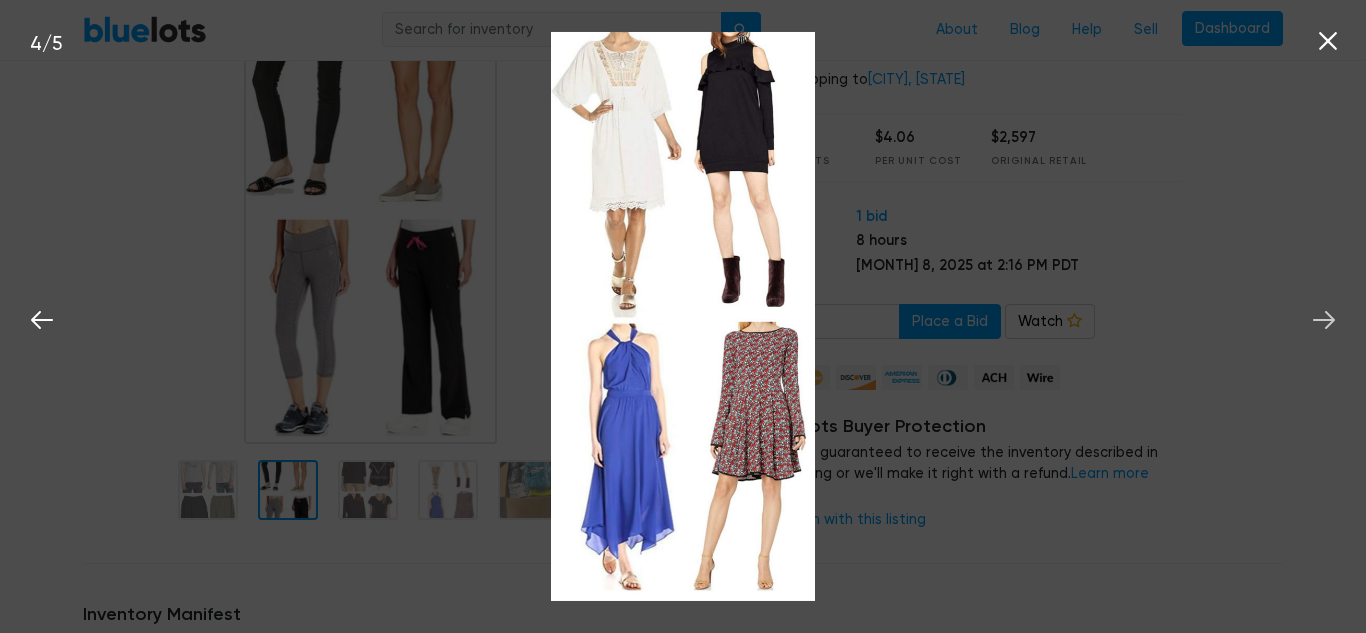 click 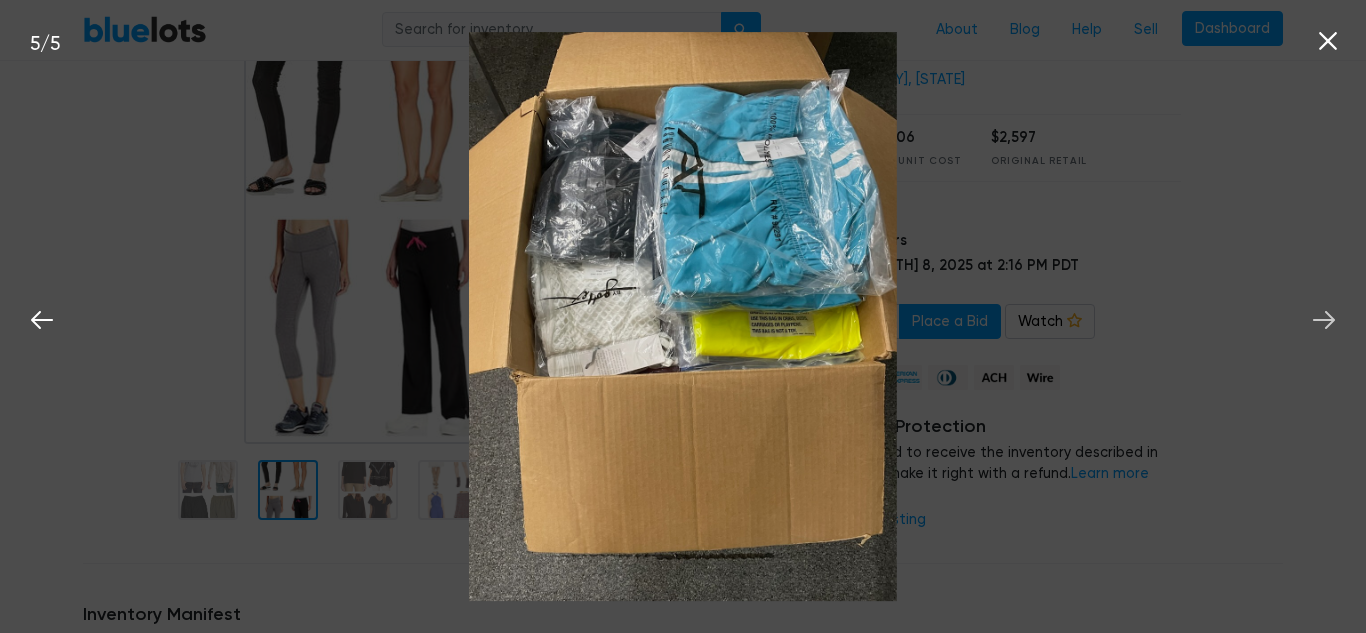 click 